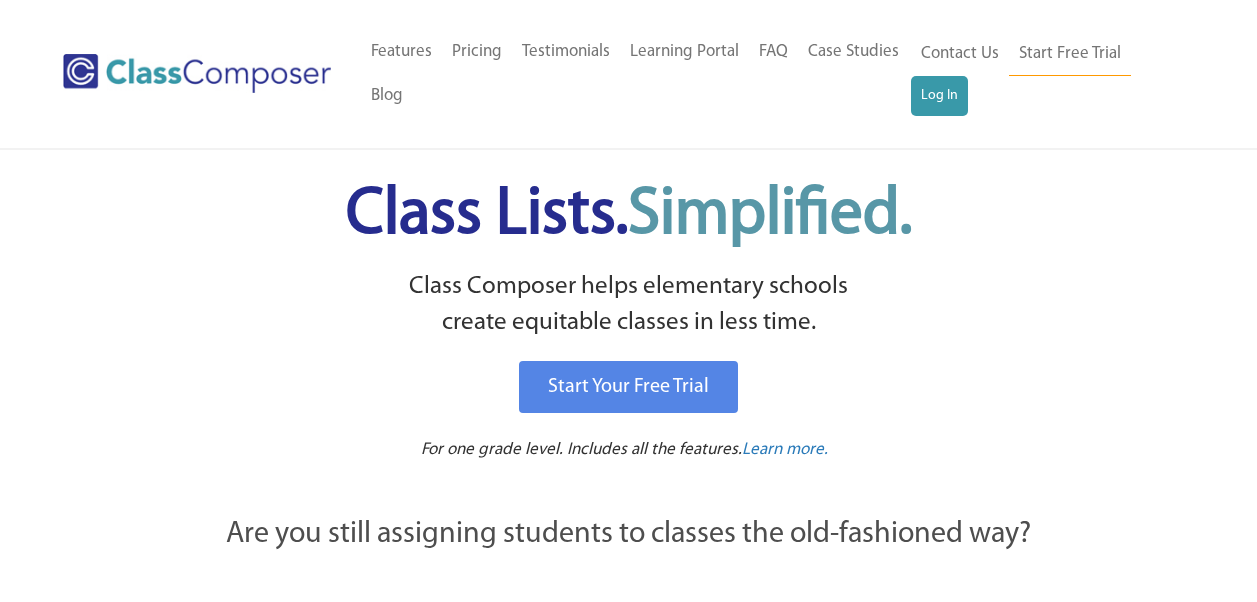 scroll, scrollTop: 0, scrollLeft: 0, axis: both 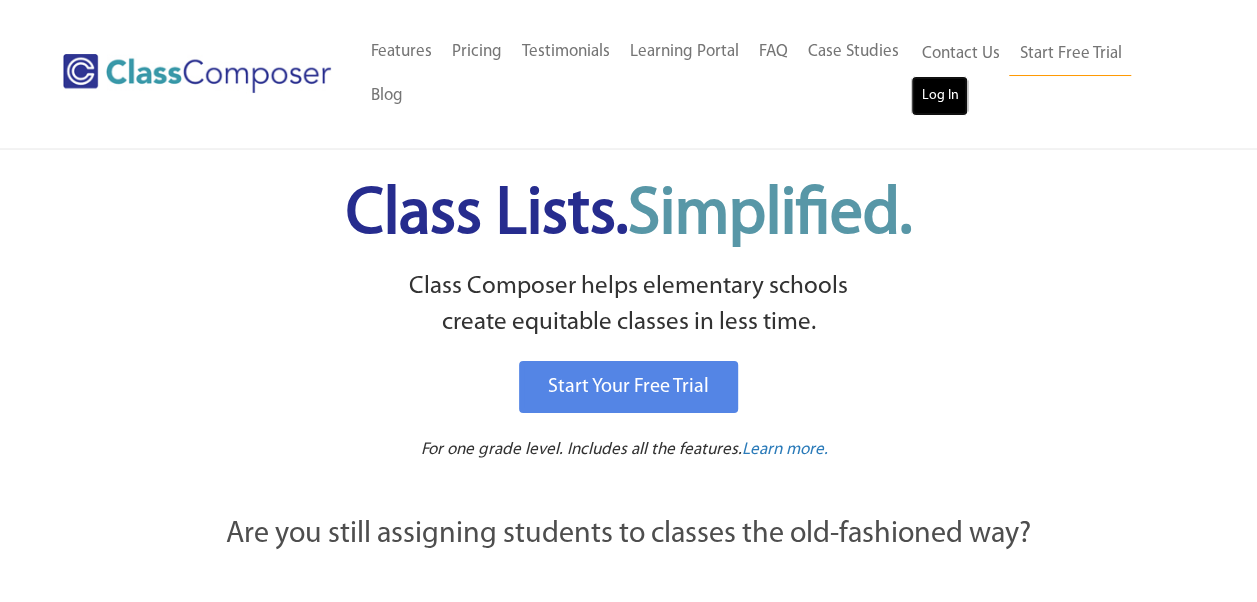 click on "Log In" at bounding box center [939, 96] 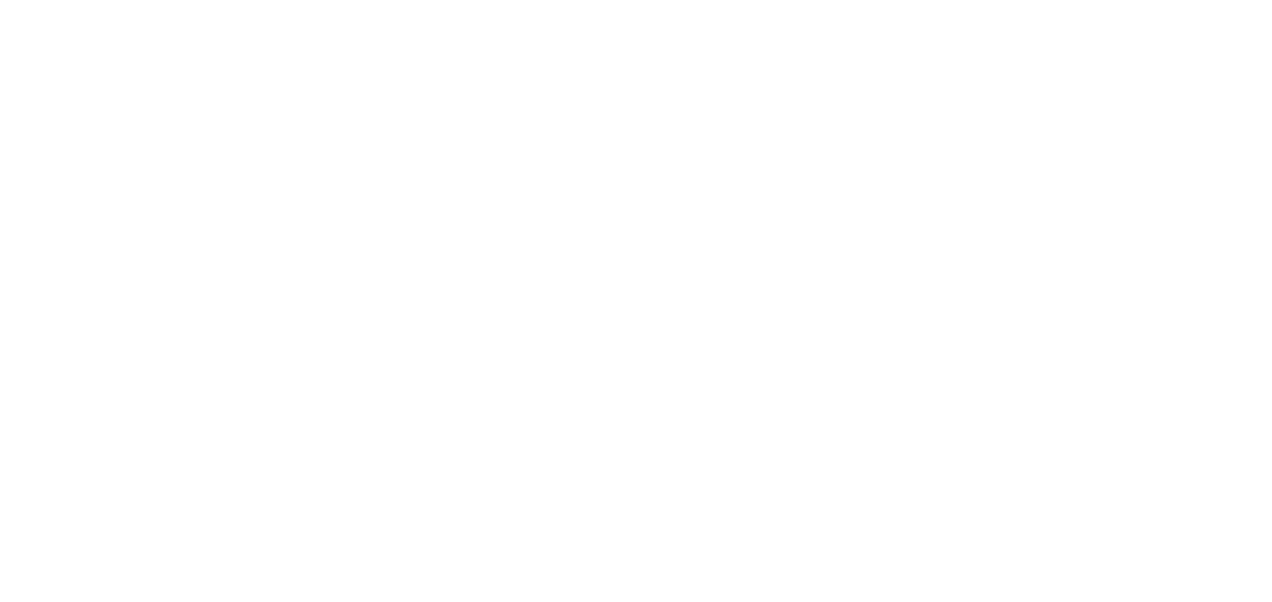 scroll, scrollTop: 0, scrollLeft: 0, axis: both 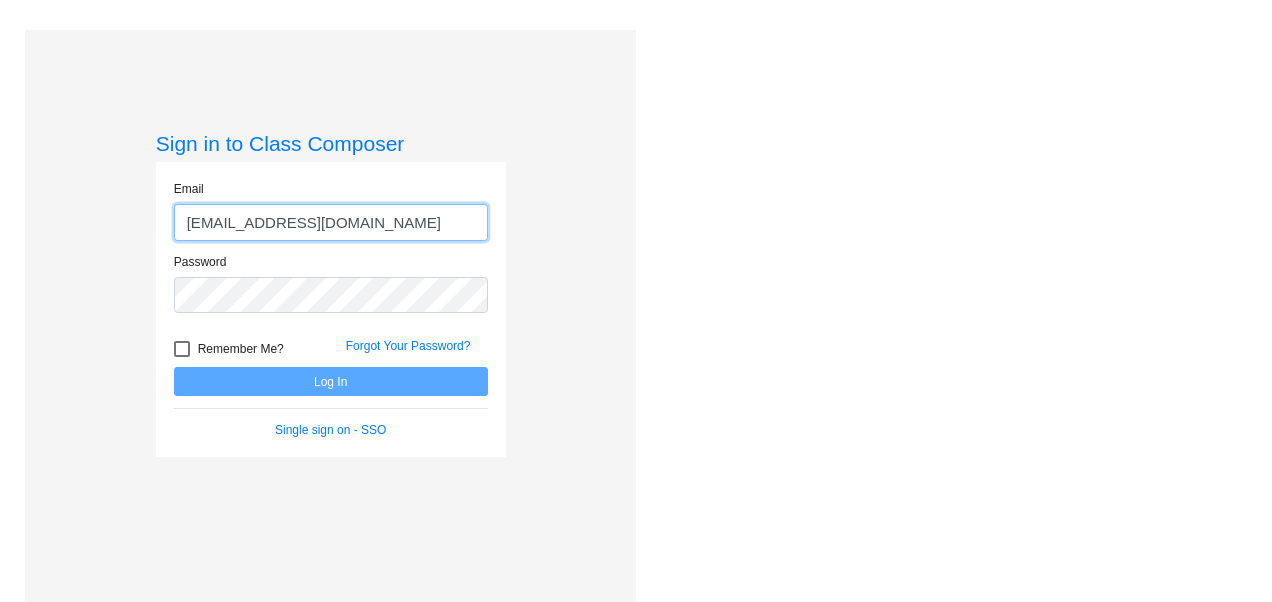 type on "F41711@forsyth.k12.ga.us" 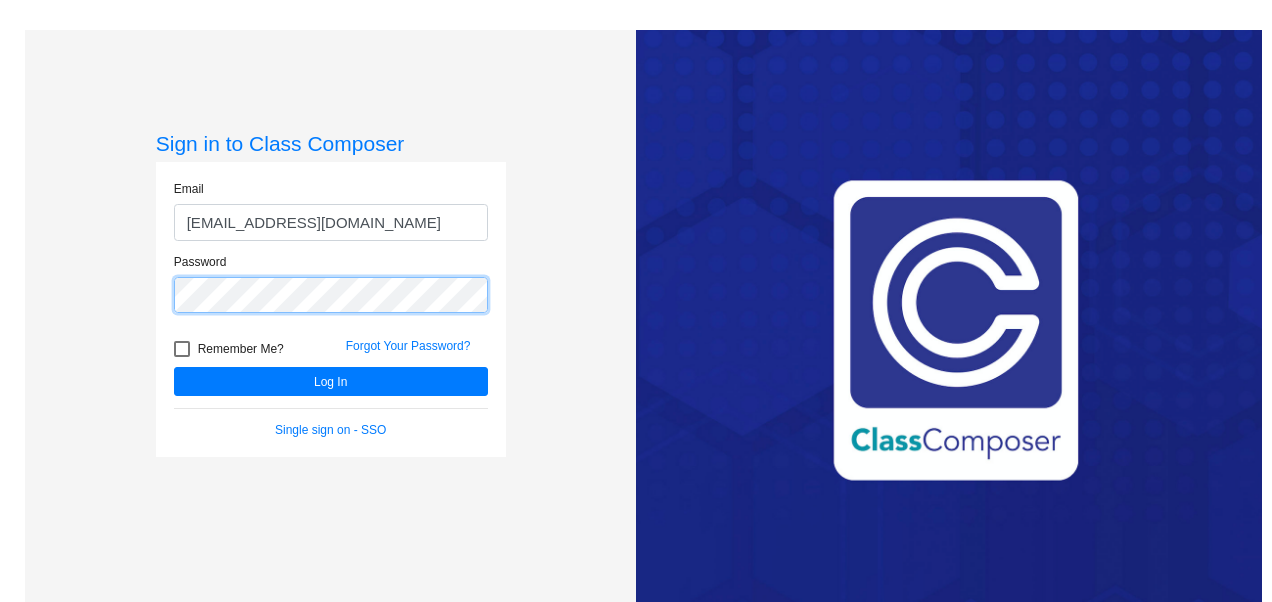 click on "Log In" 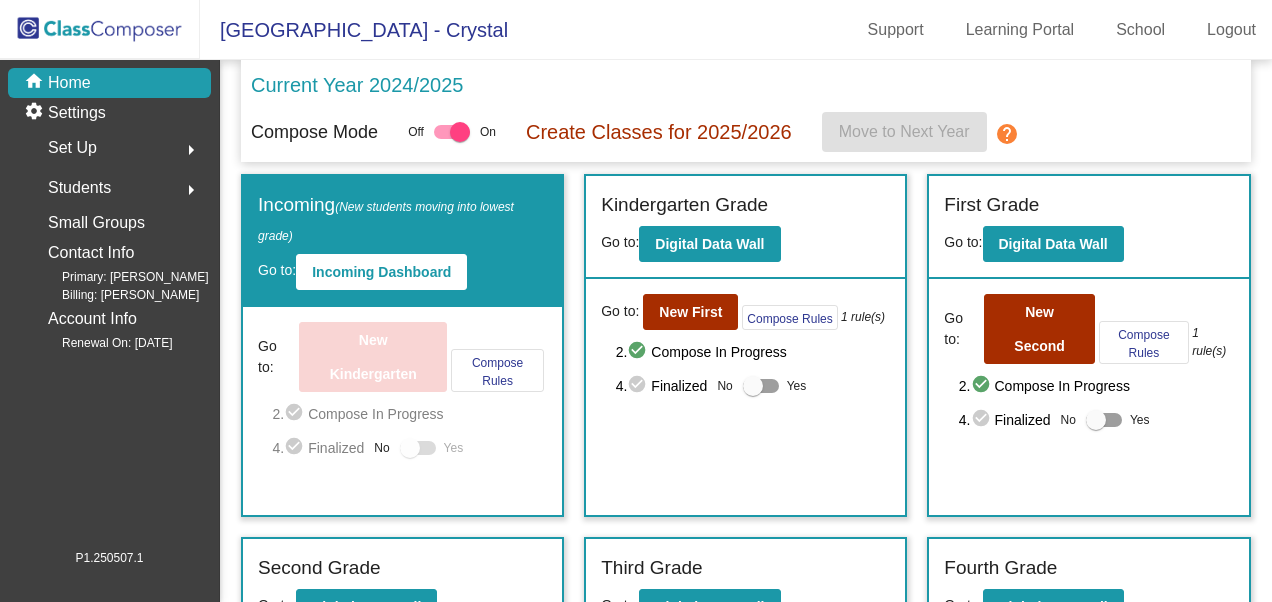 click on "Students" at bounding box center (79, 188) 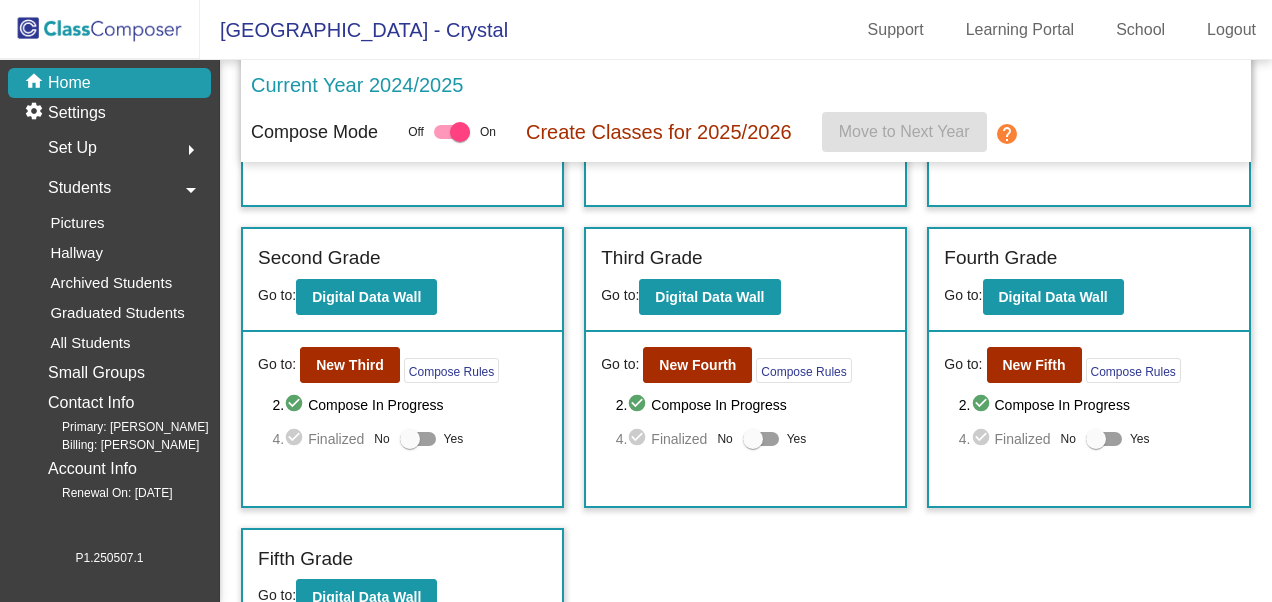scroll, scrollTop: 0, scrollLeft: 0, axis: both 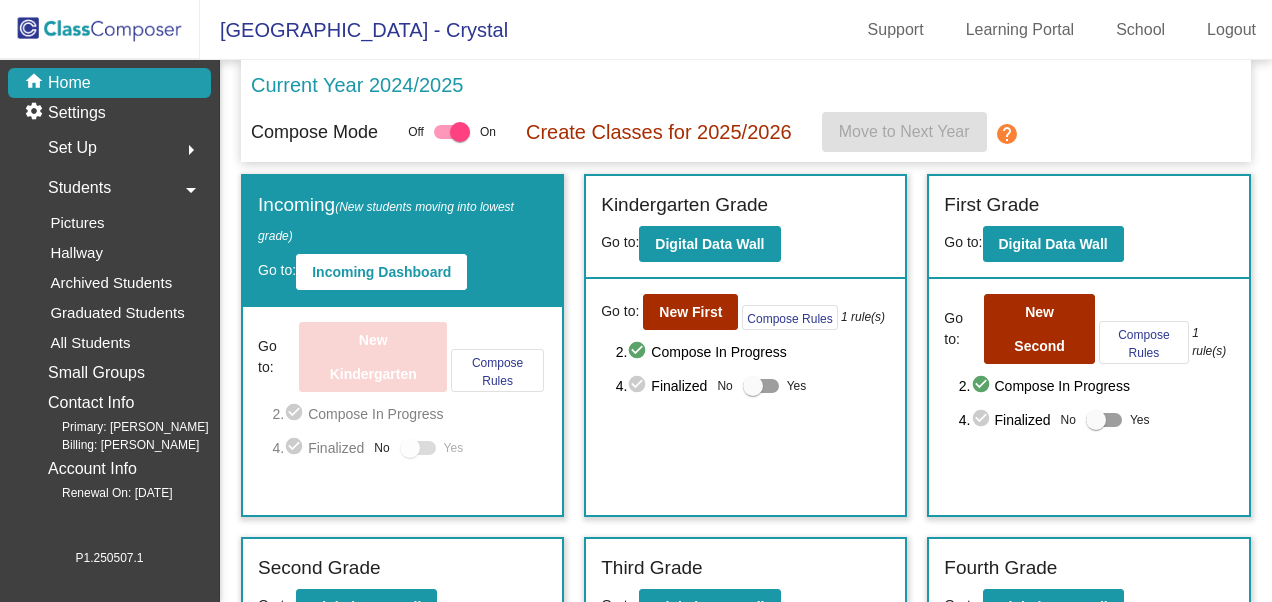 click on "home Home" at bounding box center (109, 83) 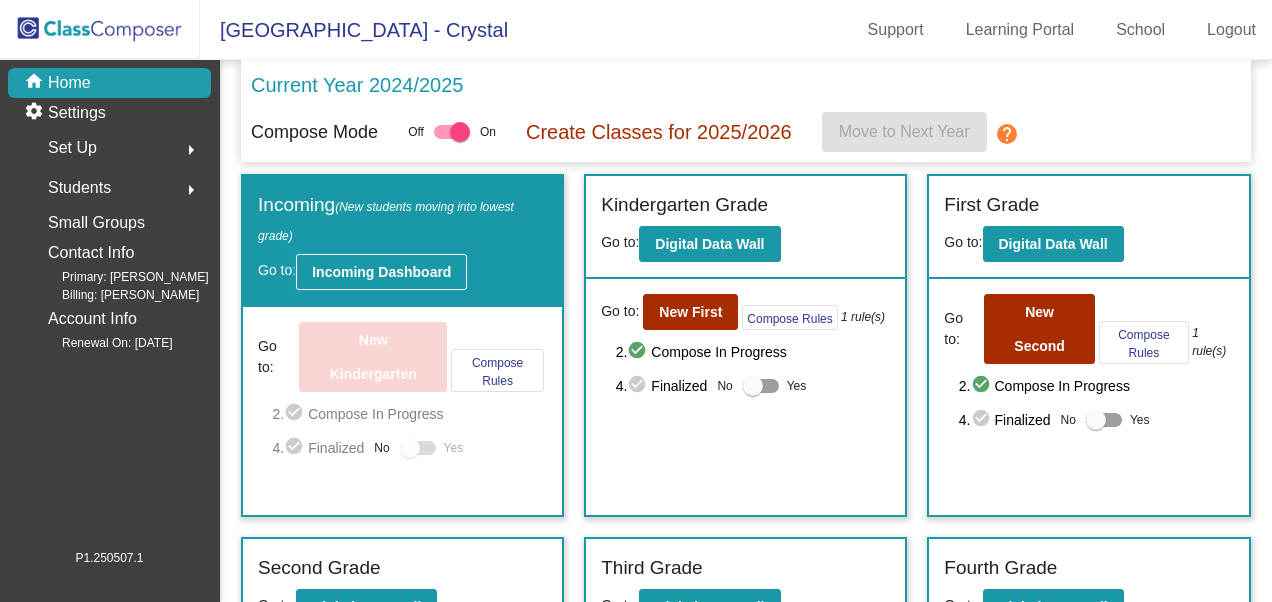 click on "Incoming Dashboard" 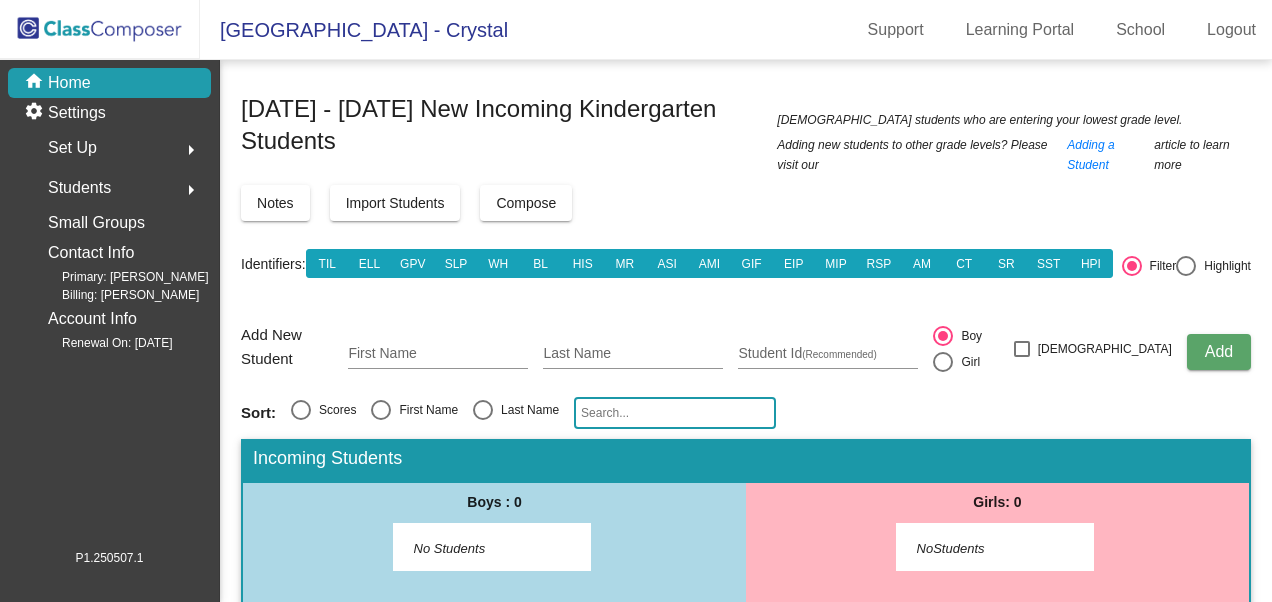 scroll, scrollTop: 157, scrollLeft: 0, axis: vertical 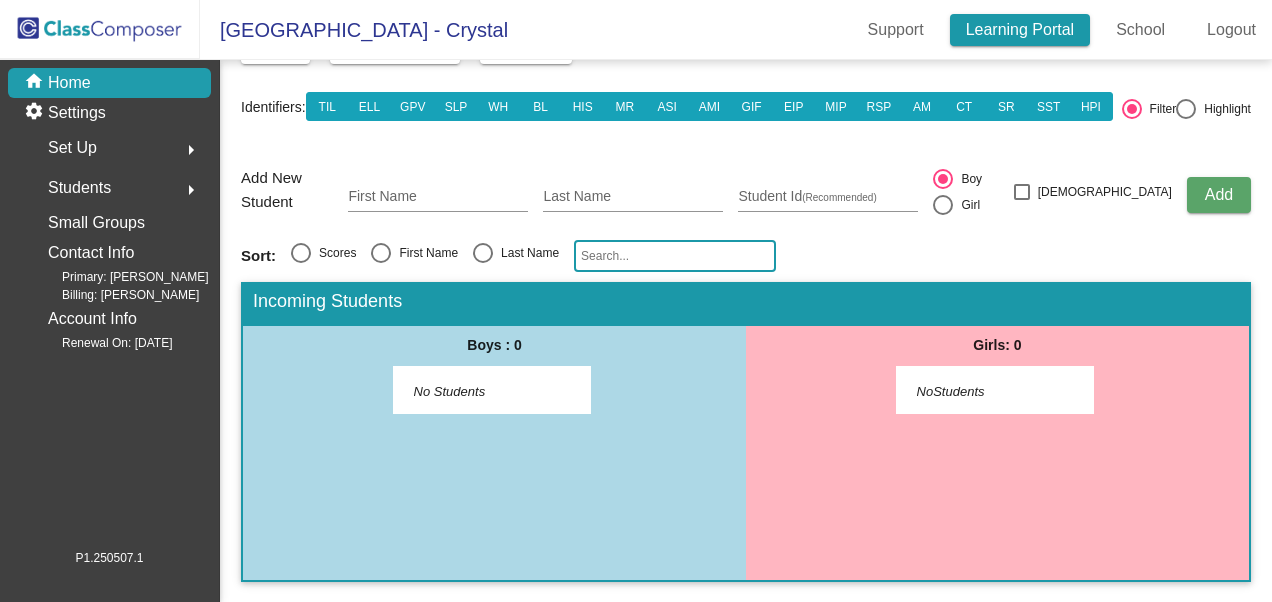 click on "Learning Portal" at bounding box center (1020, 30) 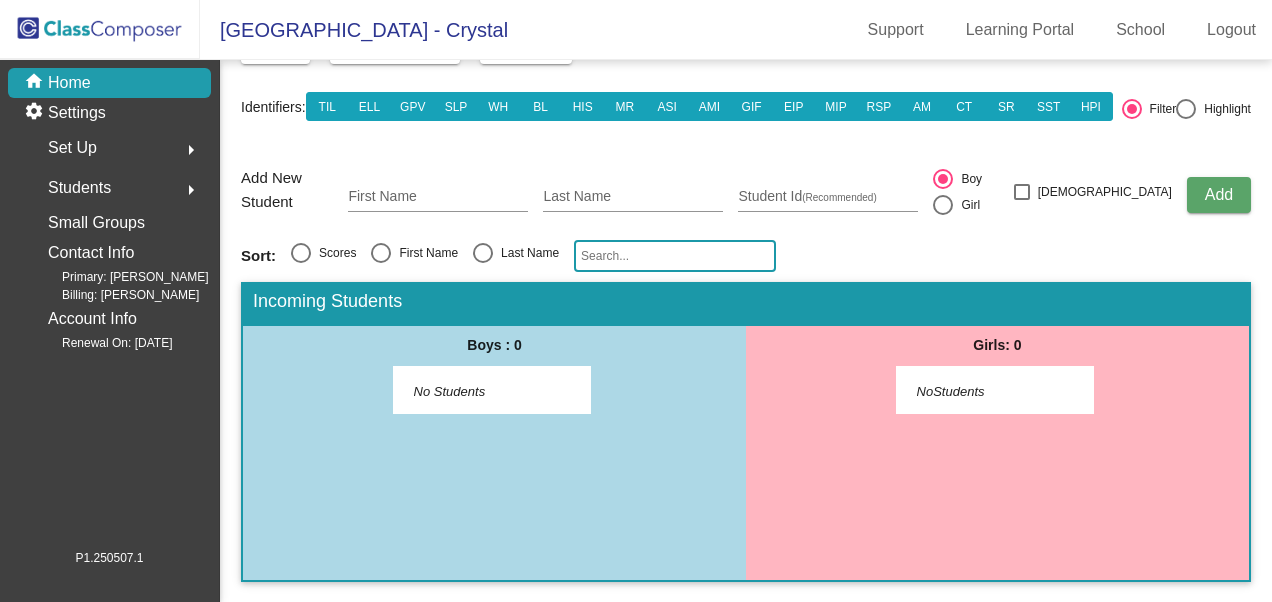 click on "Add New Student First Name Last Name Student Id  (Recommended)   Boy   Girl   Non Binary Add" 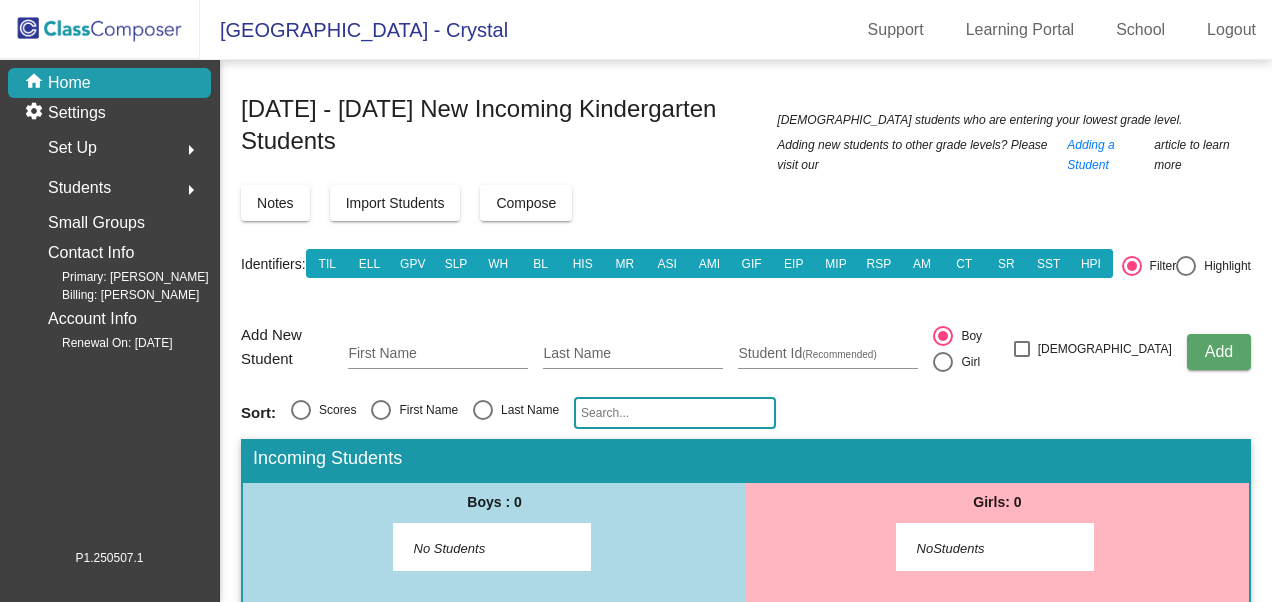click on "Import Students" 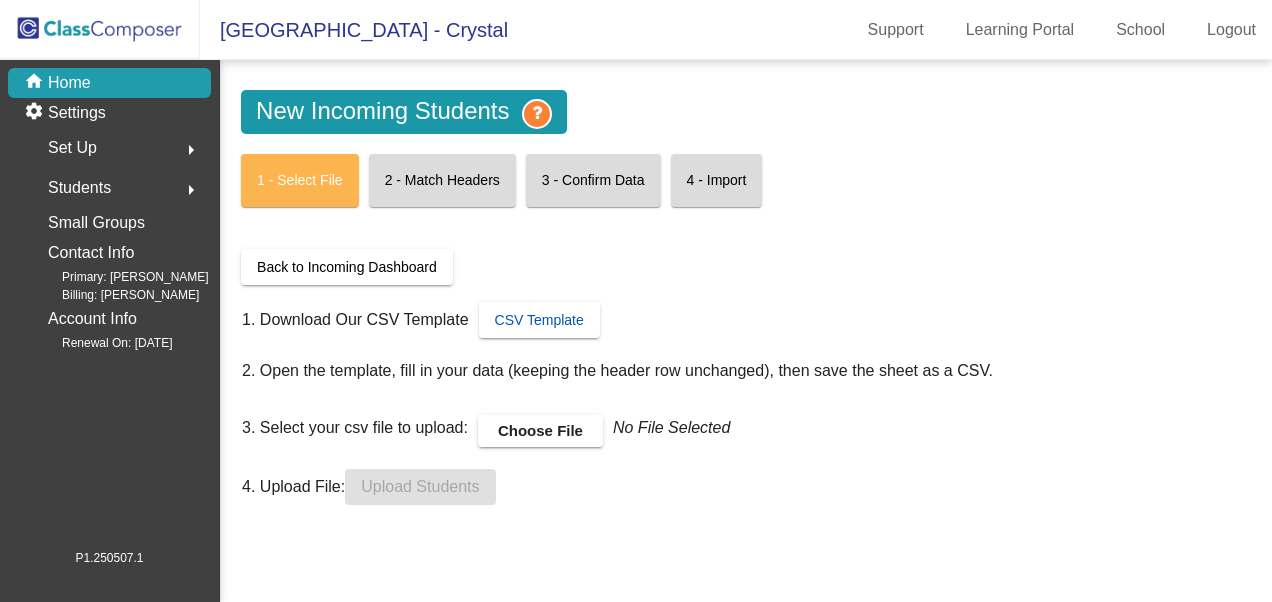 click on "CSV Template" at bounding box center (539, 320) 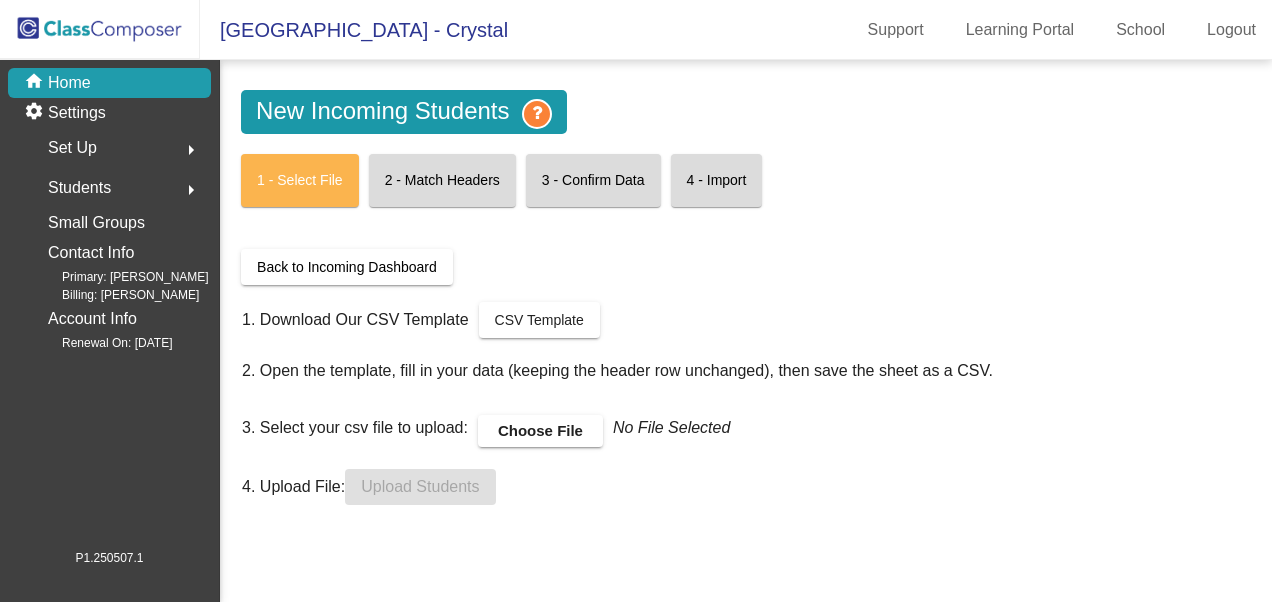 click on "1. Download Our CSV Template CSV Template CSV Template" at bounding box center [617, 320] 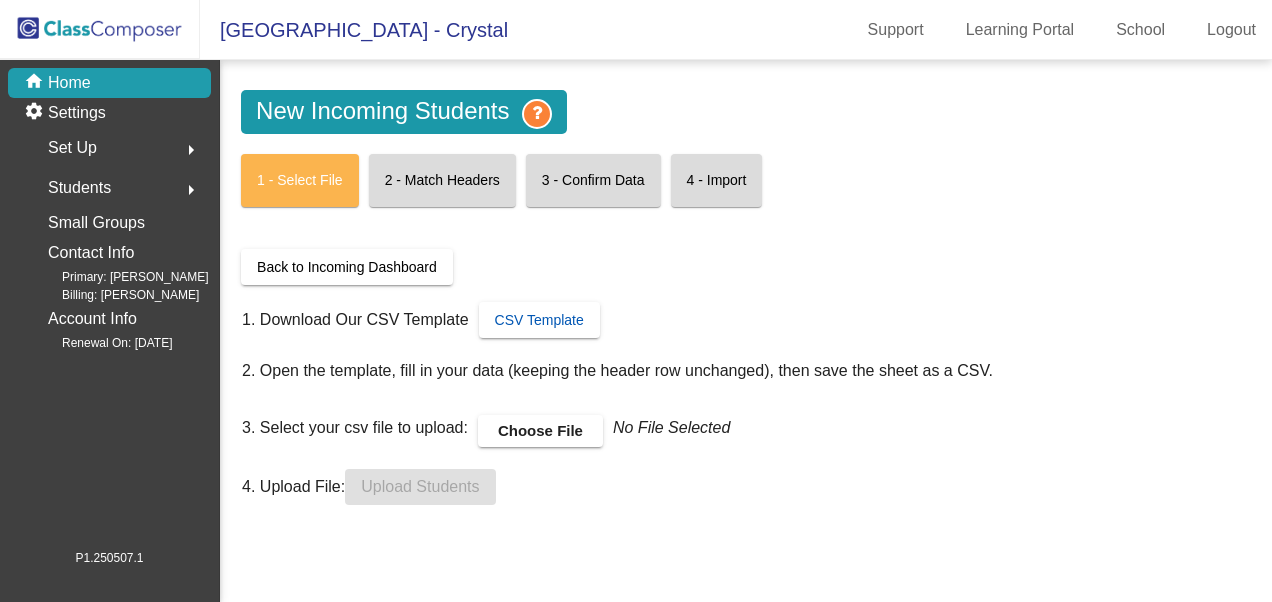 click on "CSV Template" at bounding box center [539, 320] 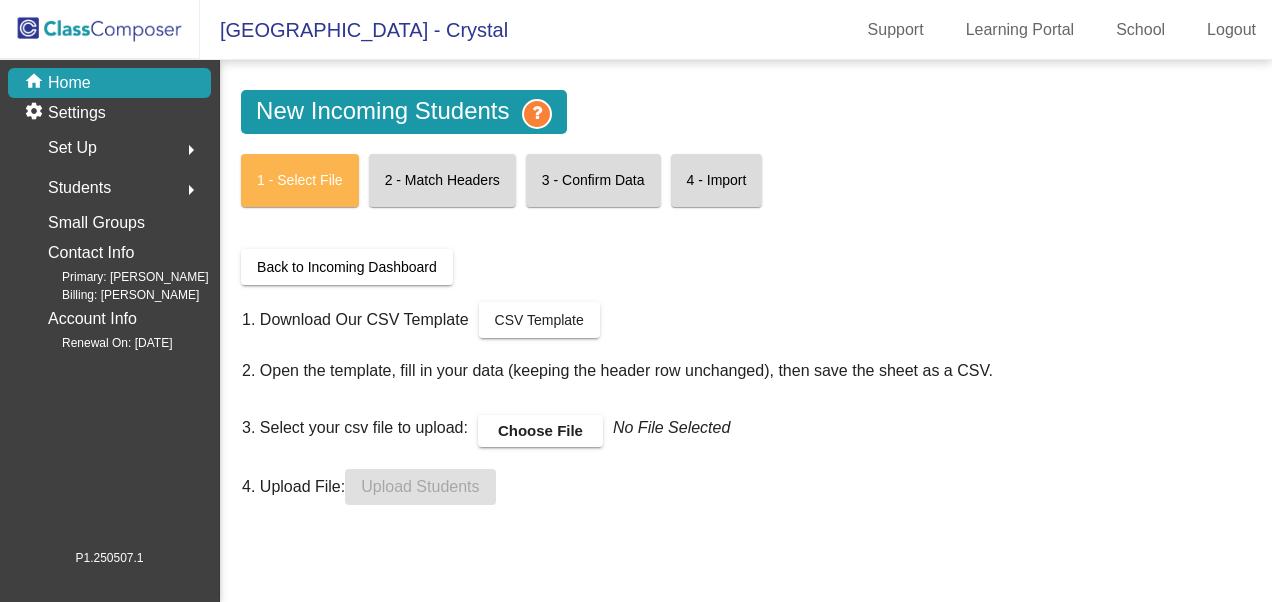 click on "Choose File" at bounding box center (540, 431) 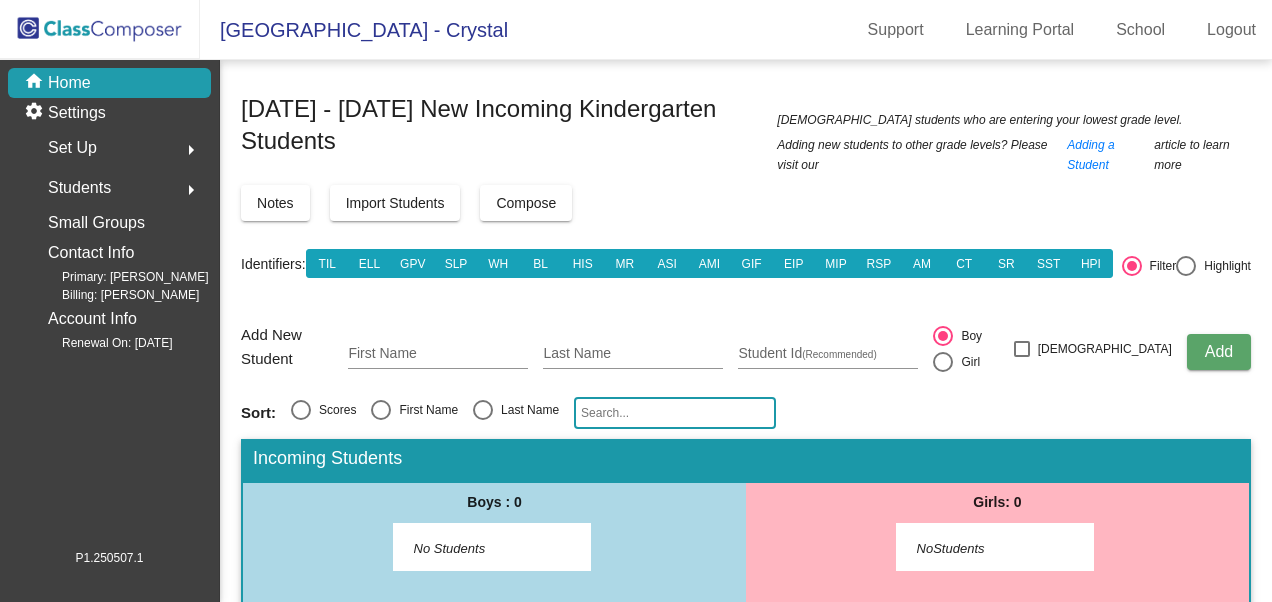 click on "Import Students" 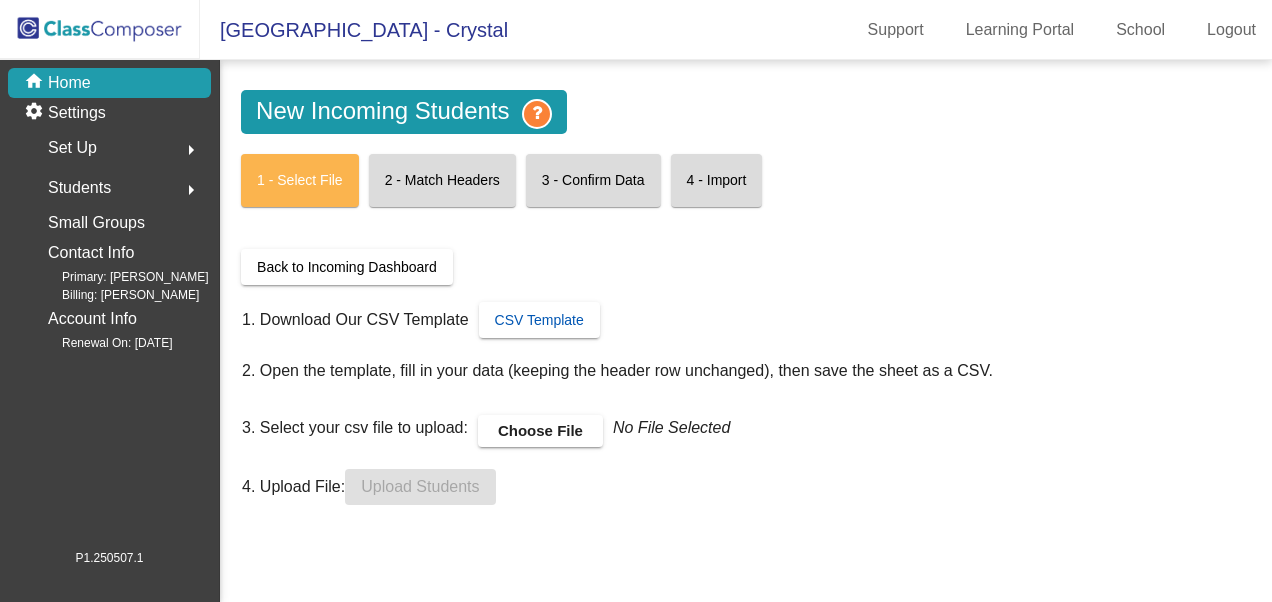 click on "CSV Template" at bounding box center (539, 320) 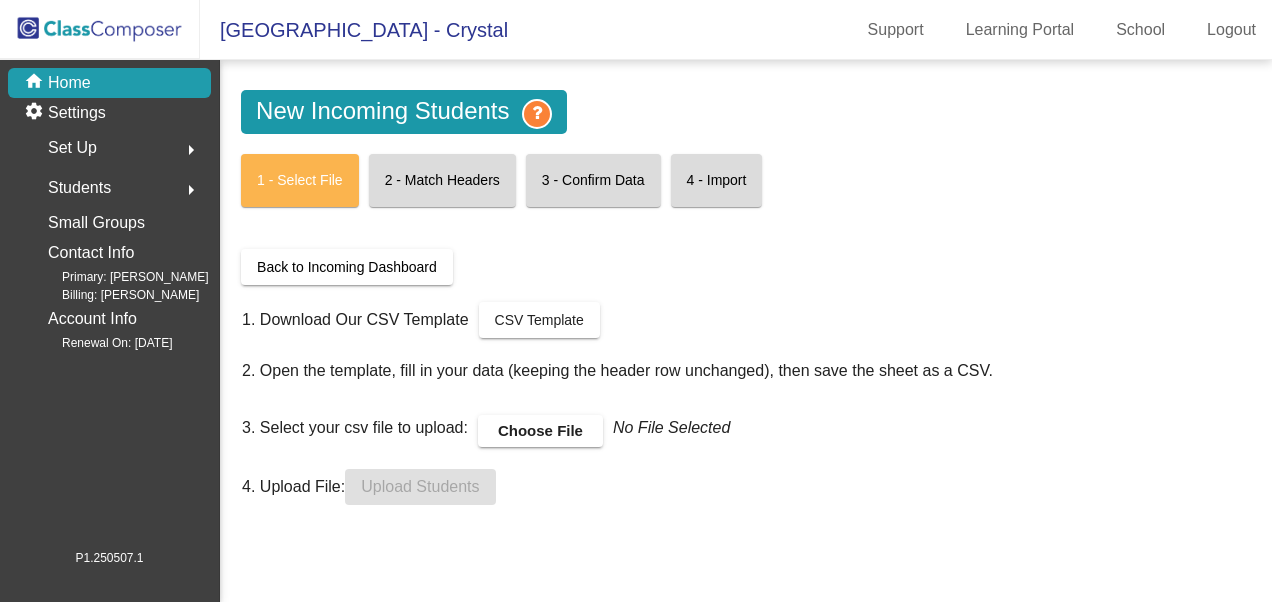 click on "Choose File" at bounding box center (540, 431) 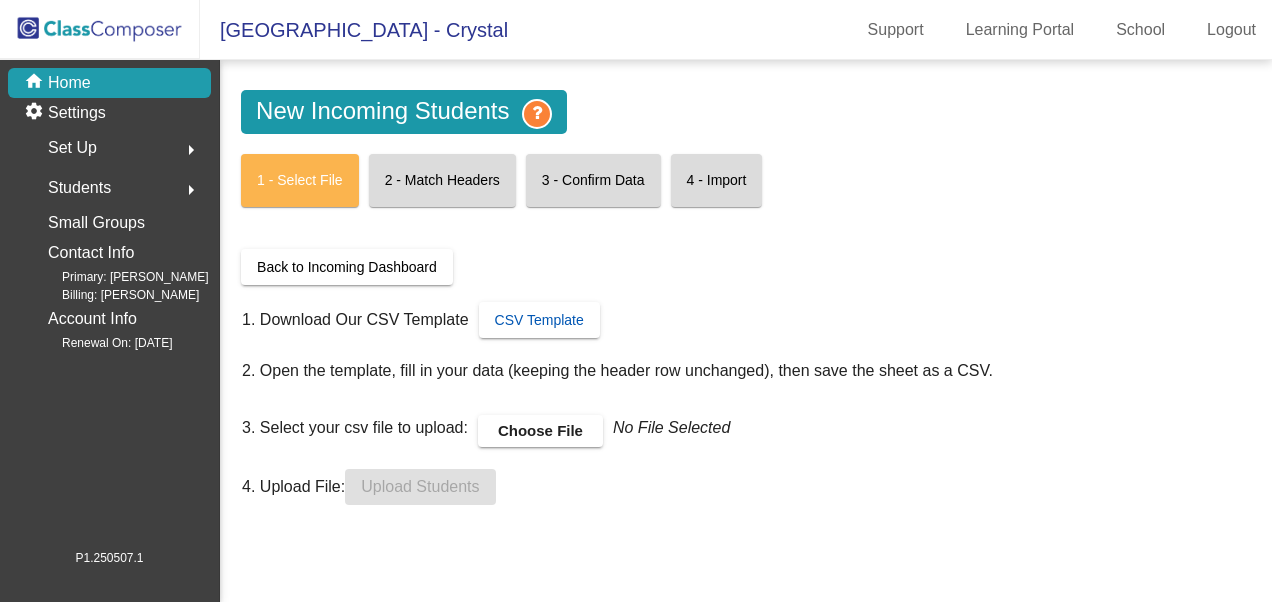 click on "CSV Template" at bounding box center [539, 320] 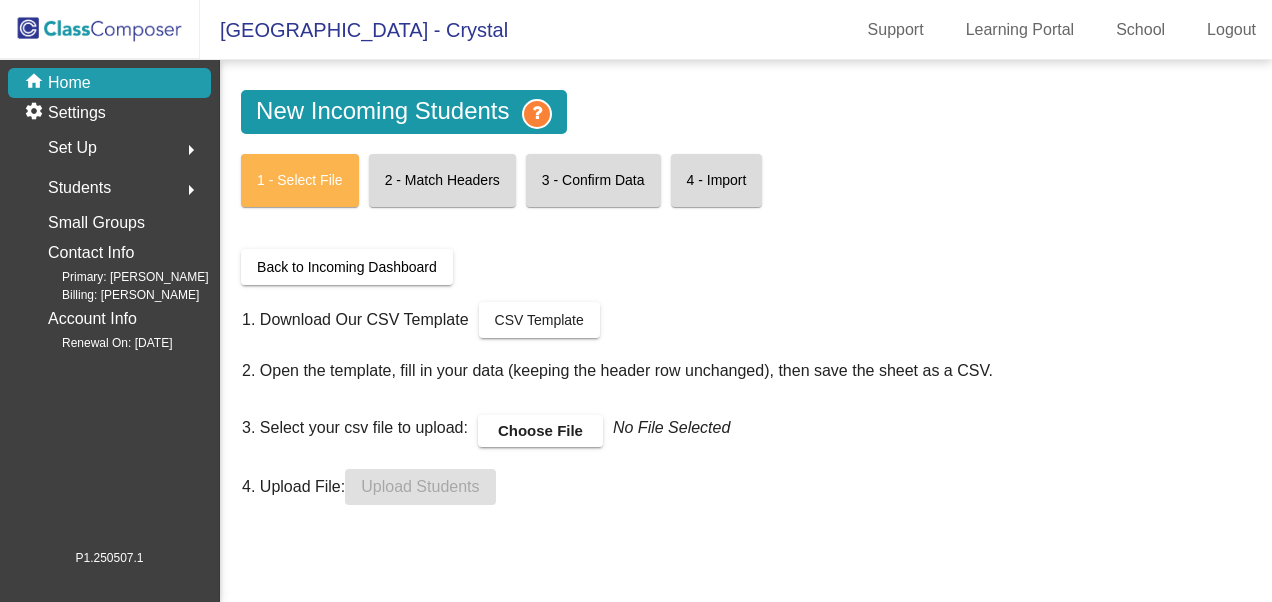 click on "Choose File" at bounding box center [540, 431] 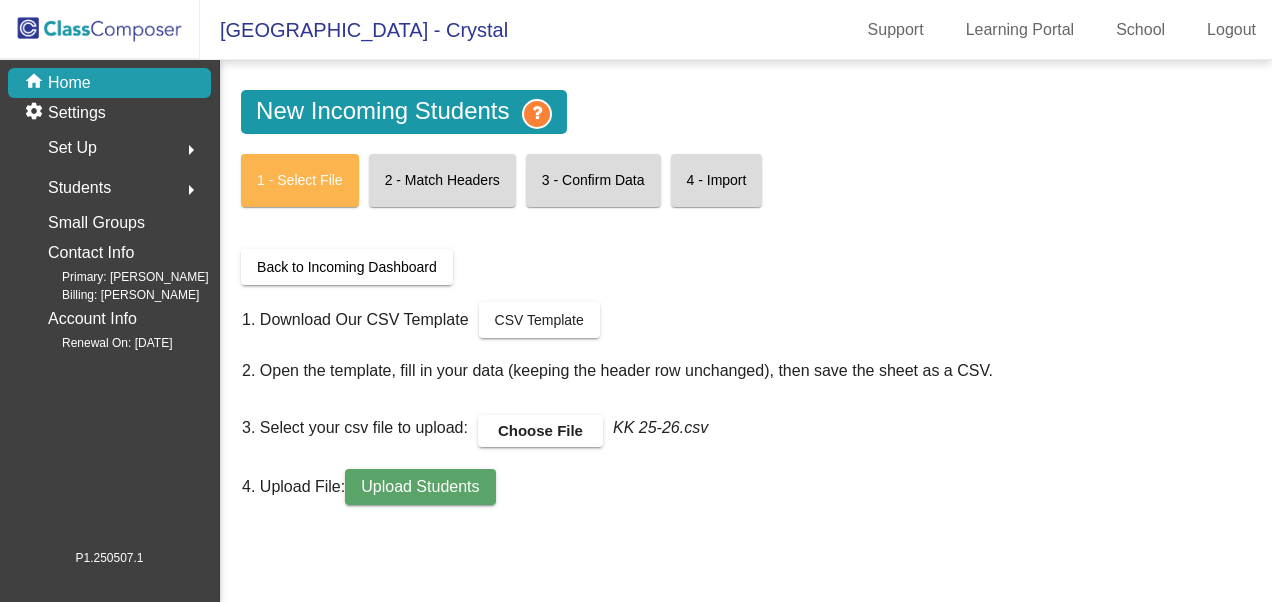 click on "Upload Students" at bounding box center (420, 486) 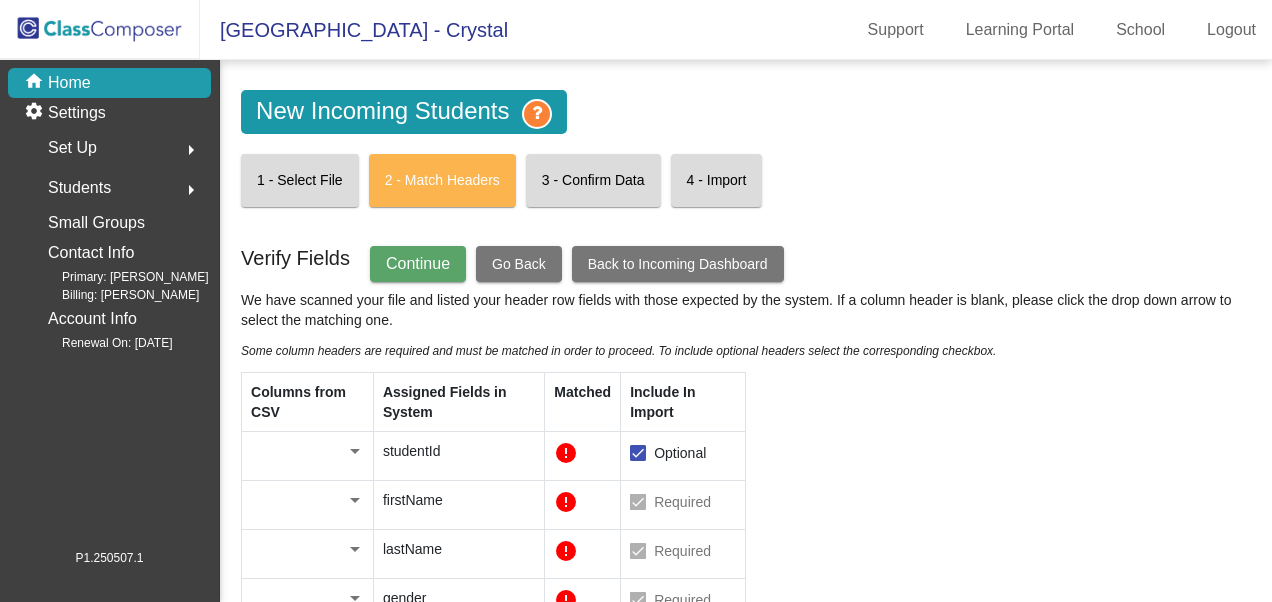 scroll, scrollTop: 36, scrollLeft: 0, axis: vertical 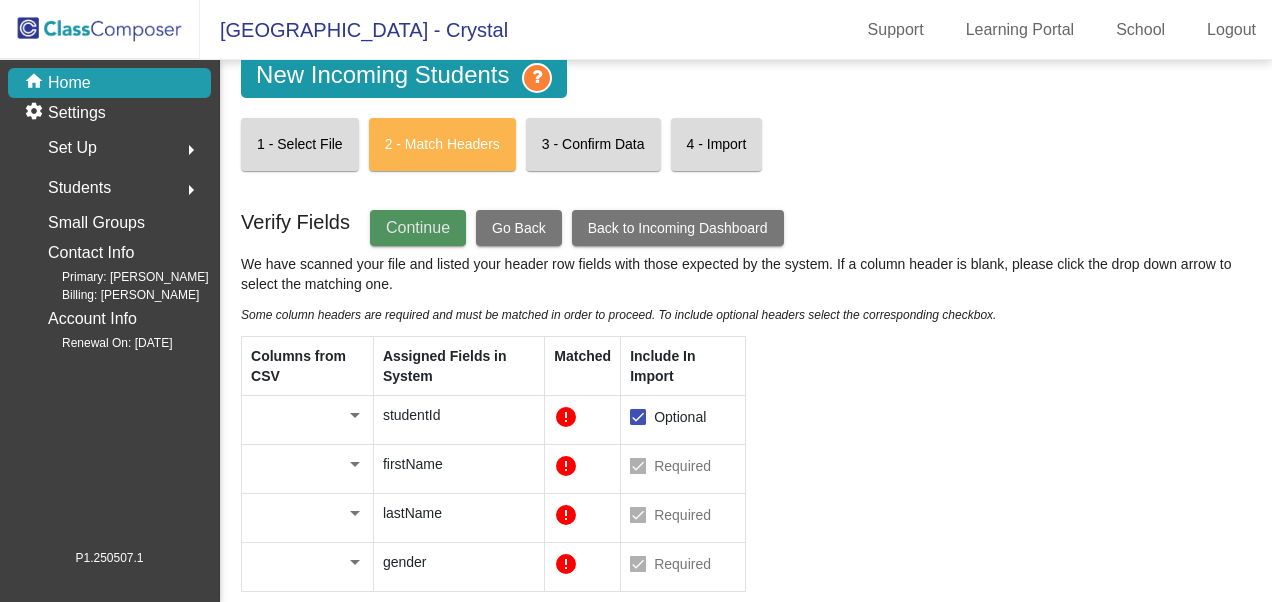 click on "Continue" 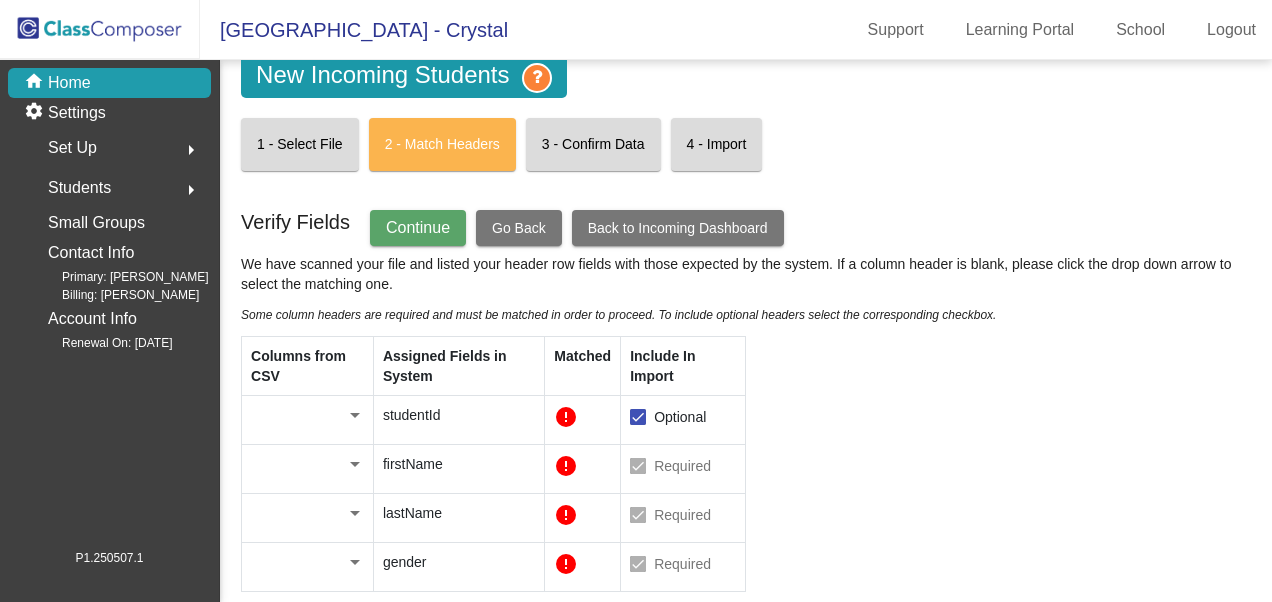 click on "Continue" 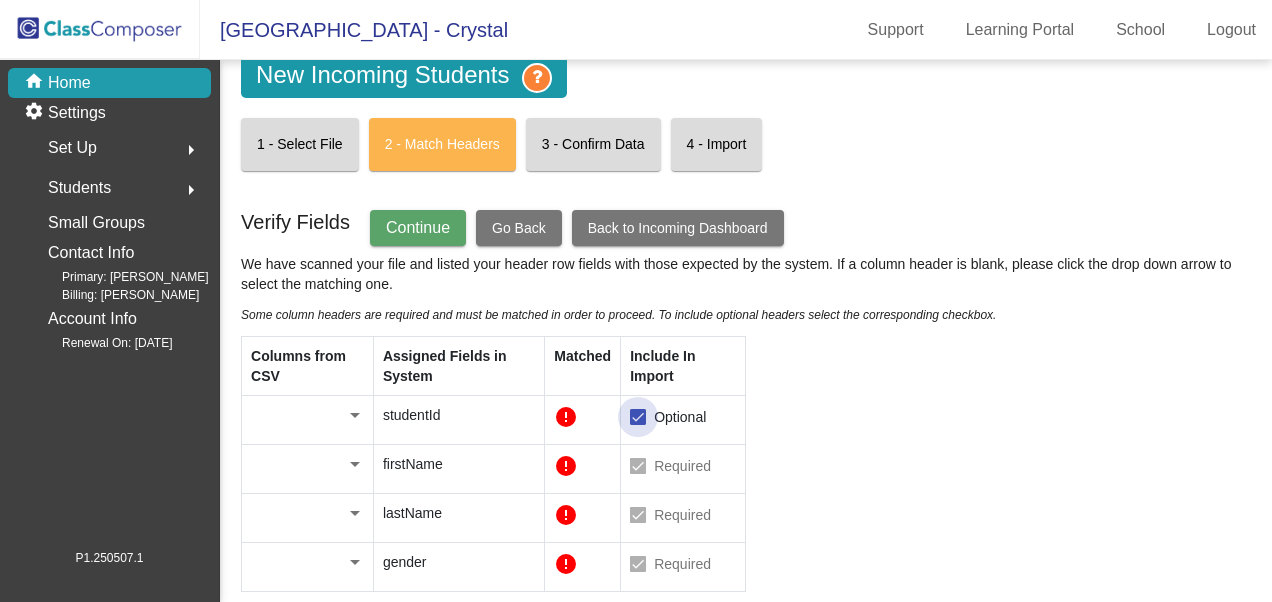 click at bounding box center (638, 417) 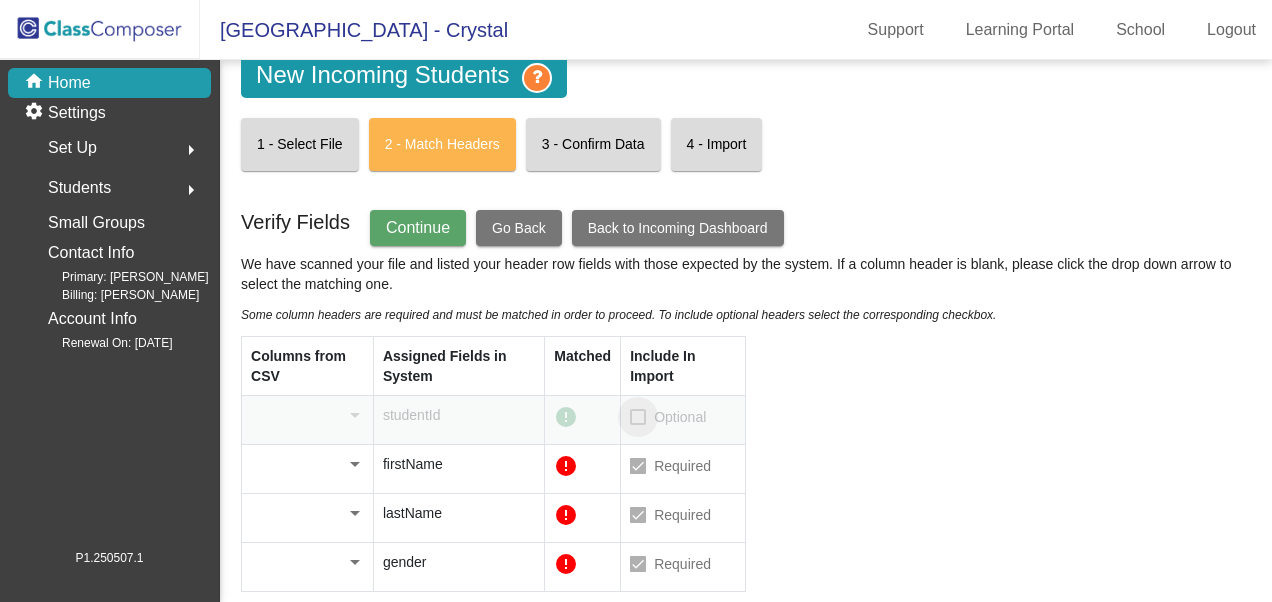 click at bounding box center [638, 417] 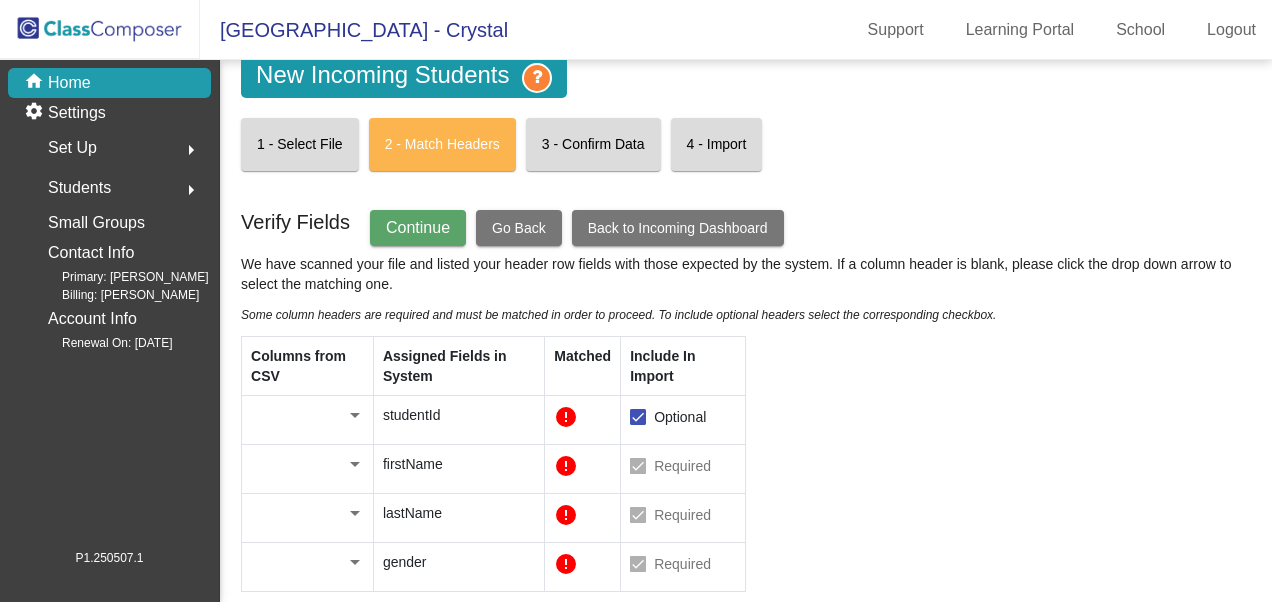 click at bounding box center [355, 464] 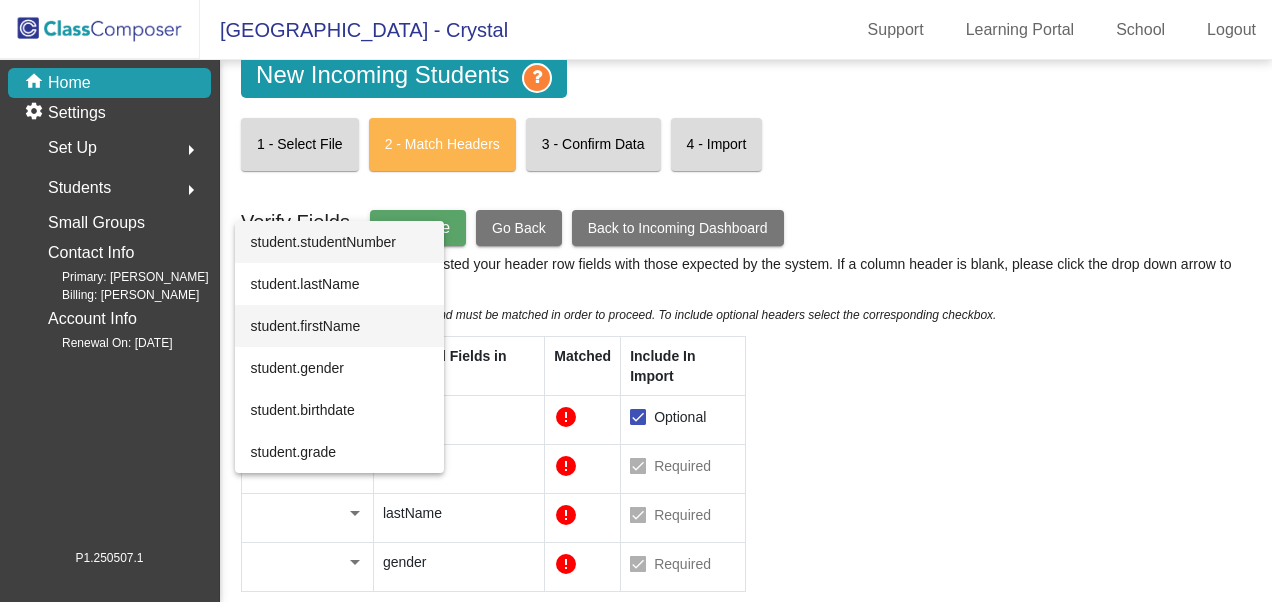 click on "student.firstName" at bounding box center (340, 326) 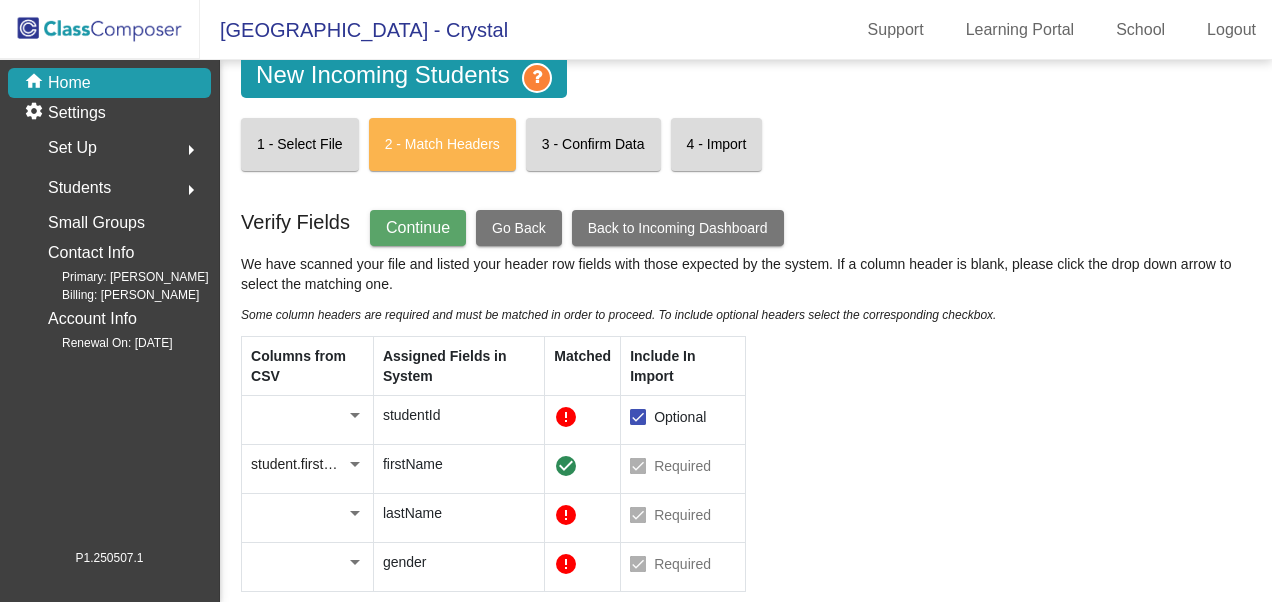 click at bounding box center (355, 415) 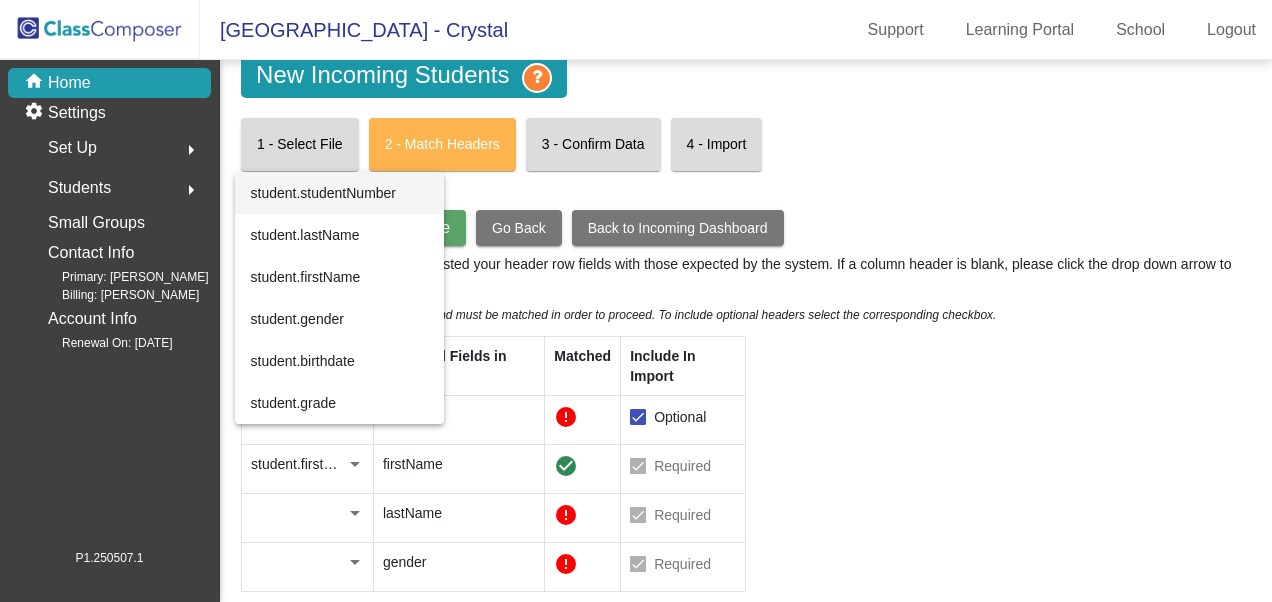 click on "student.studentNumber" at bounding box center [340, 193] 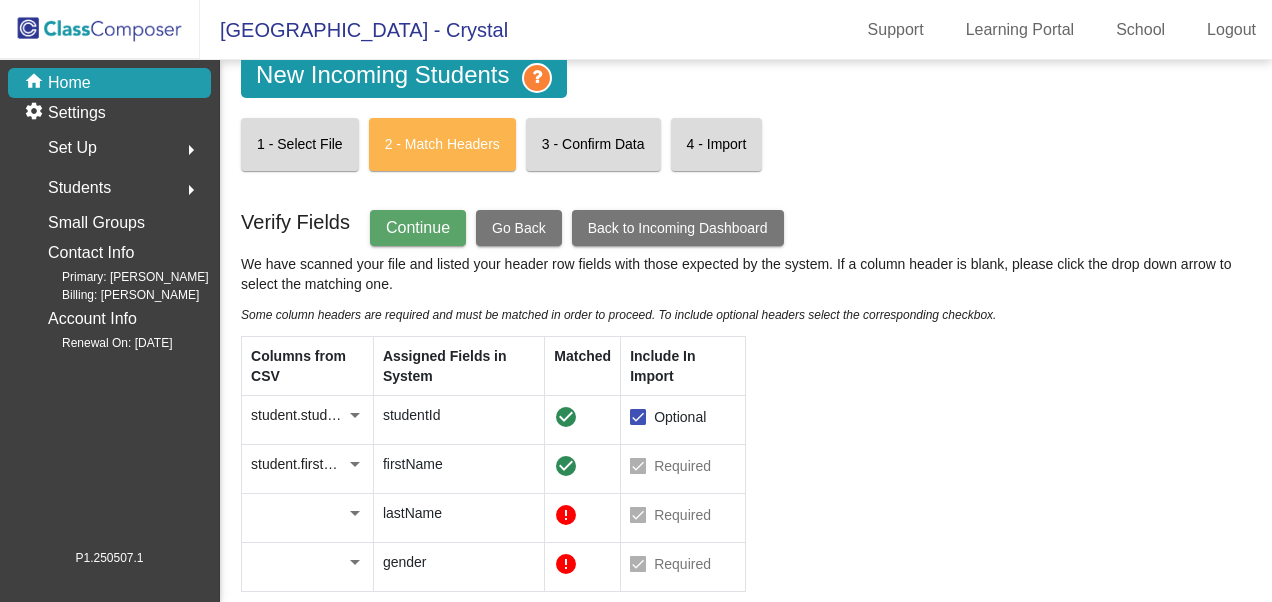 click at bounding box center [355, 513] 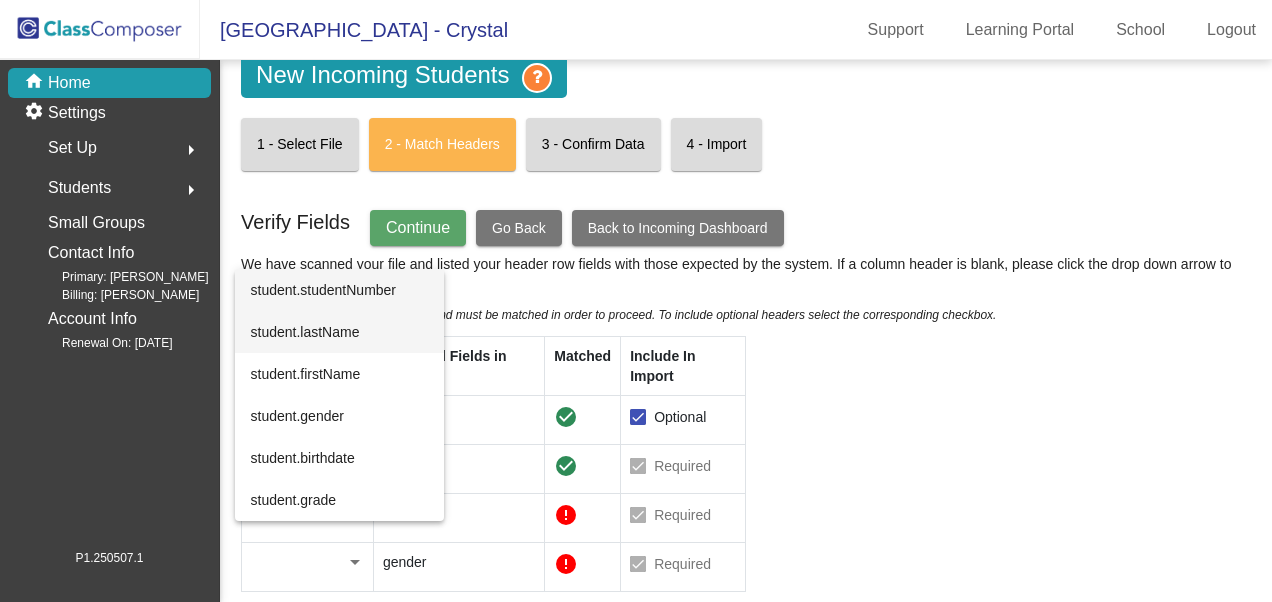 click on "student.lastName" at bounding box center [340, 332] 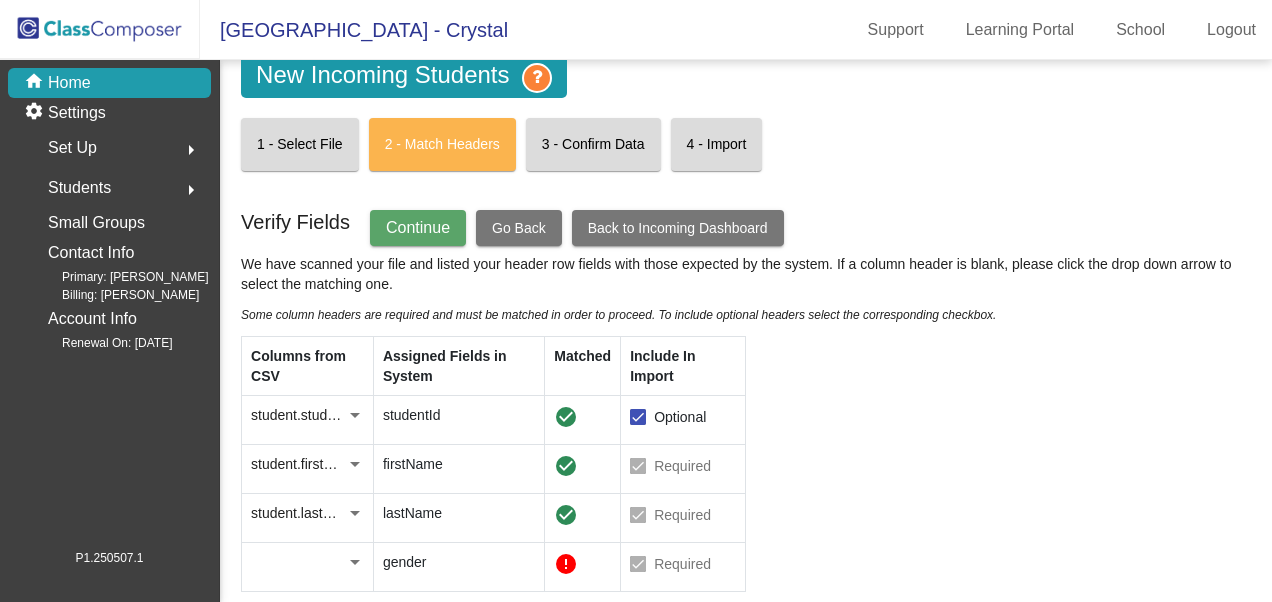 click at bounding box center (355, 562) 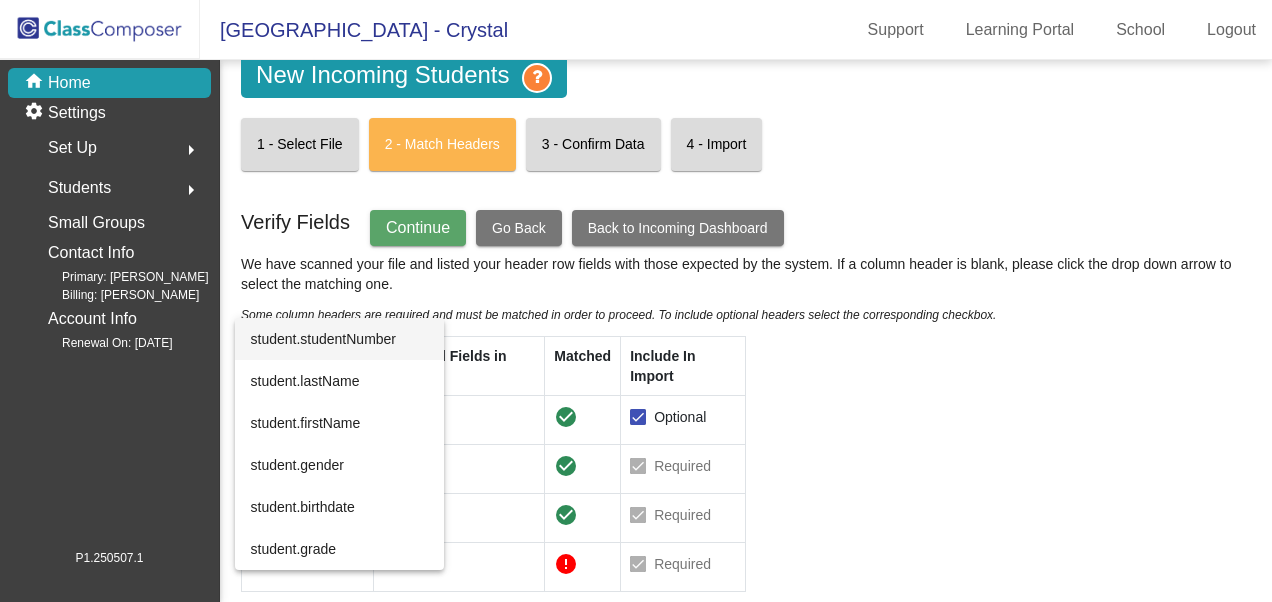 click at bounding box center (636, 301) 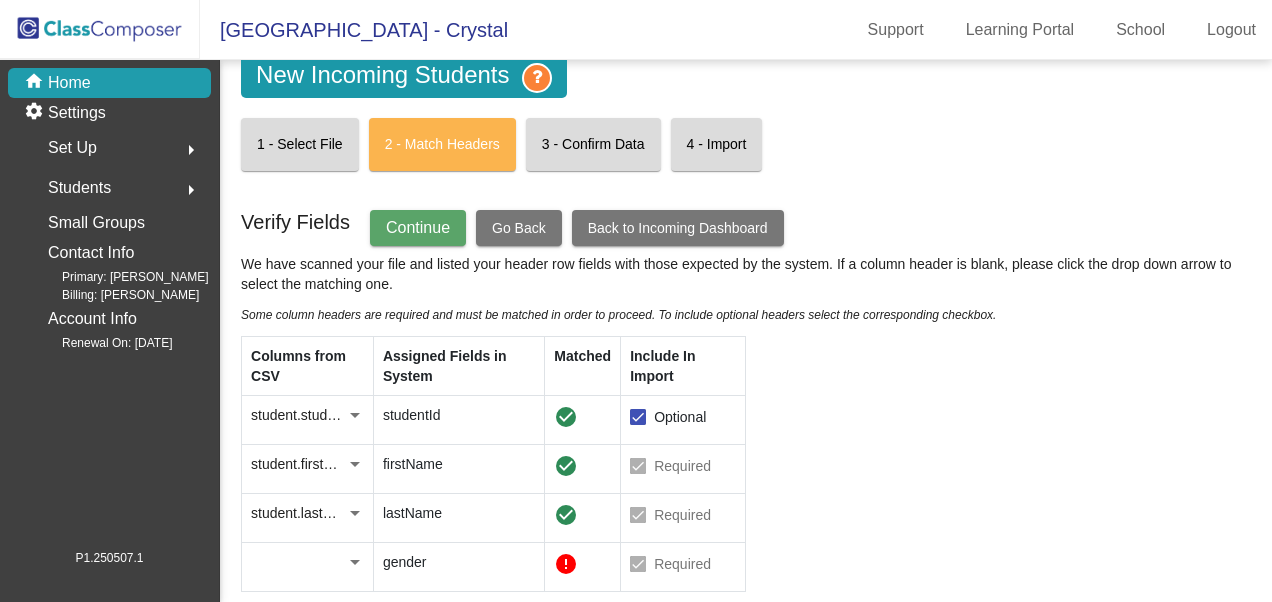 click on "Columns from CSV Assigned Fields in System Matched Include In Import student.studentNumber  studentId   check_circle     Optional  student.firstName  firstName   check_circle     Required  student.lastName  lastName   check_circle     Required     gender   error     Required" 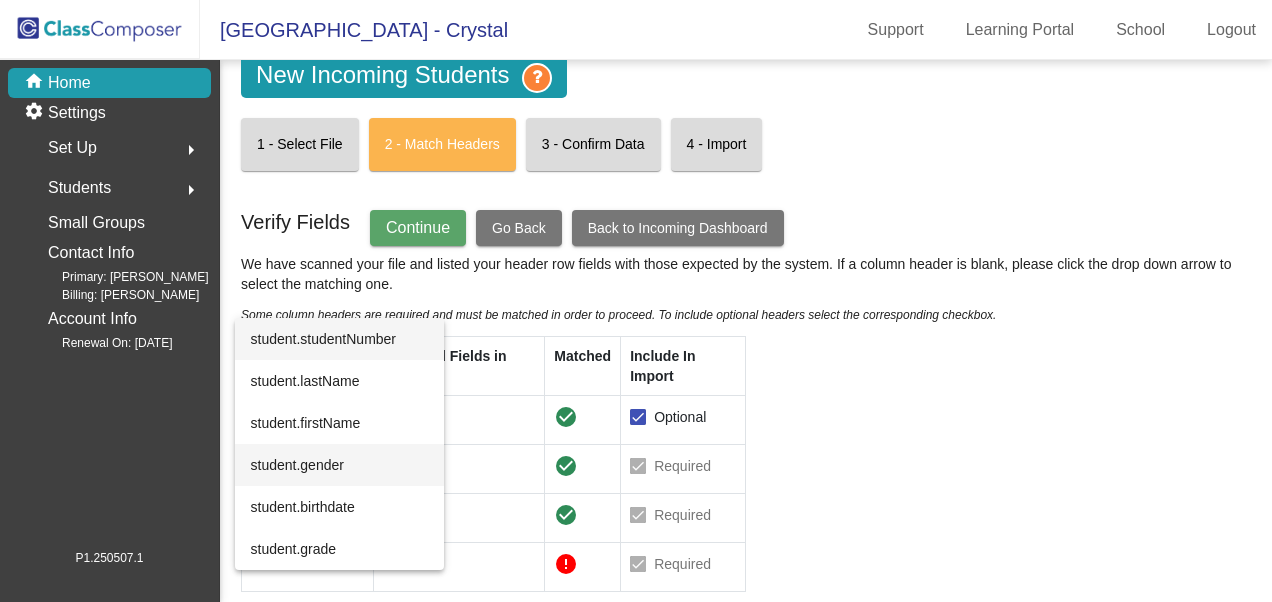click on "student.gender" at bounding box center [340, 465] 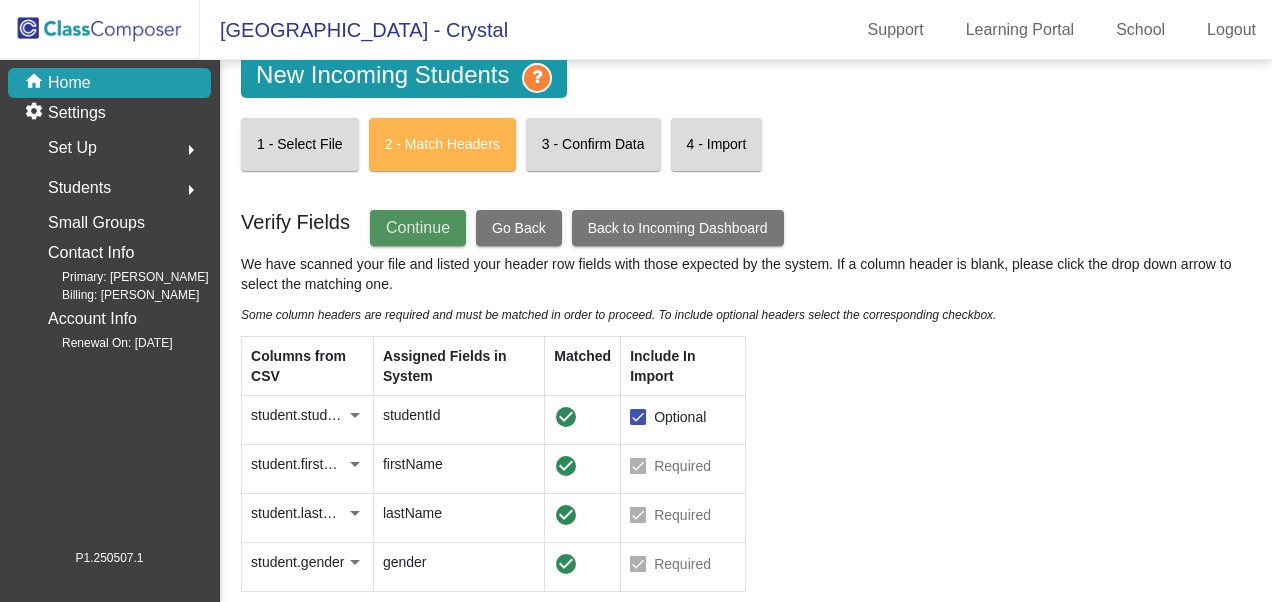 click on "Continue" 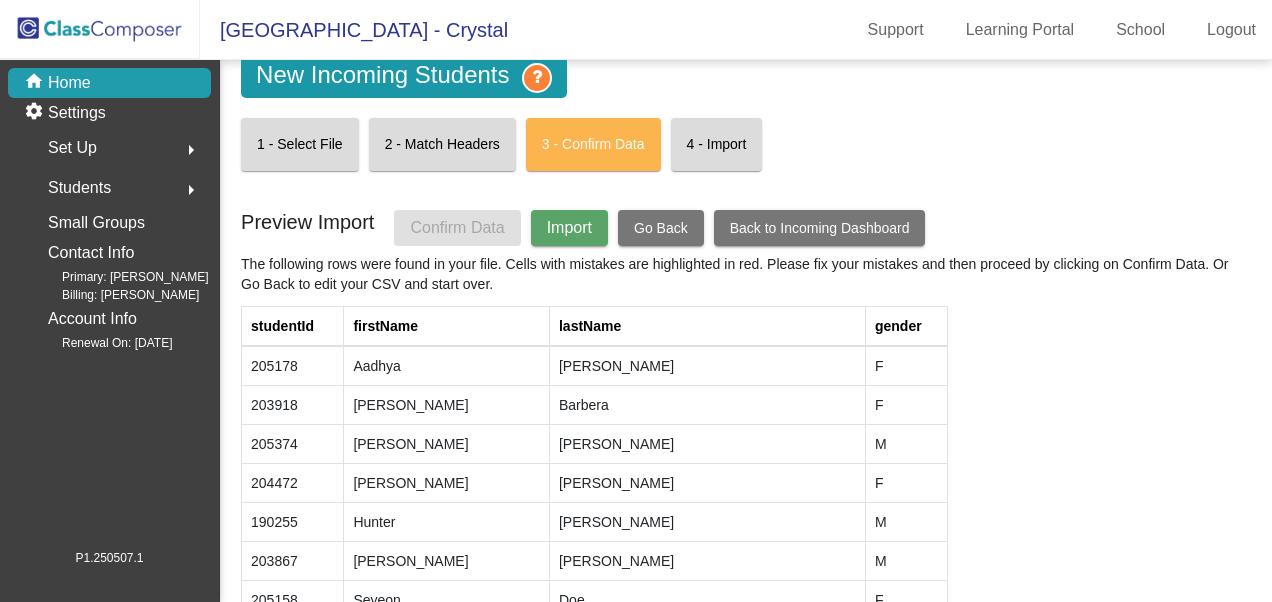 click on "Import" 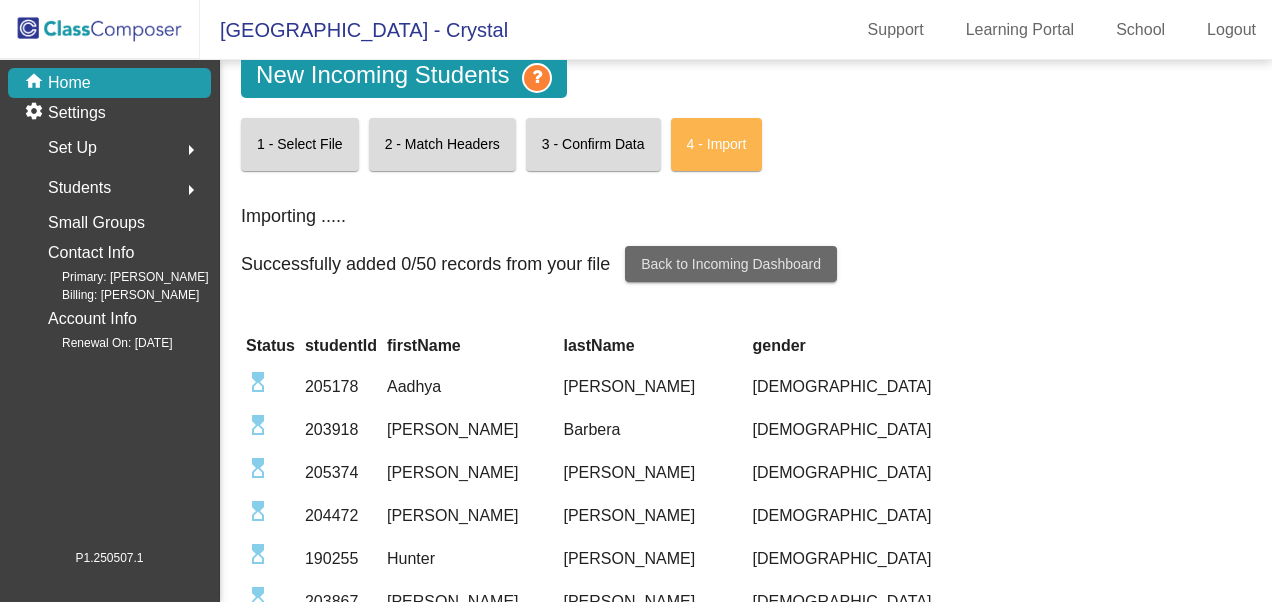 click on "Back to Incoming Dashboard" 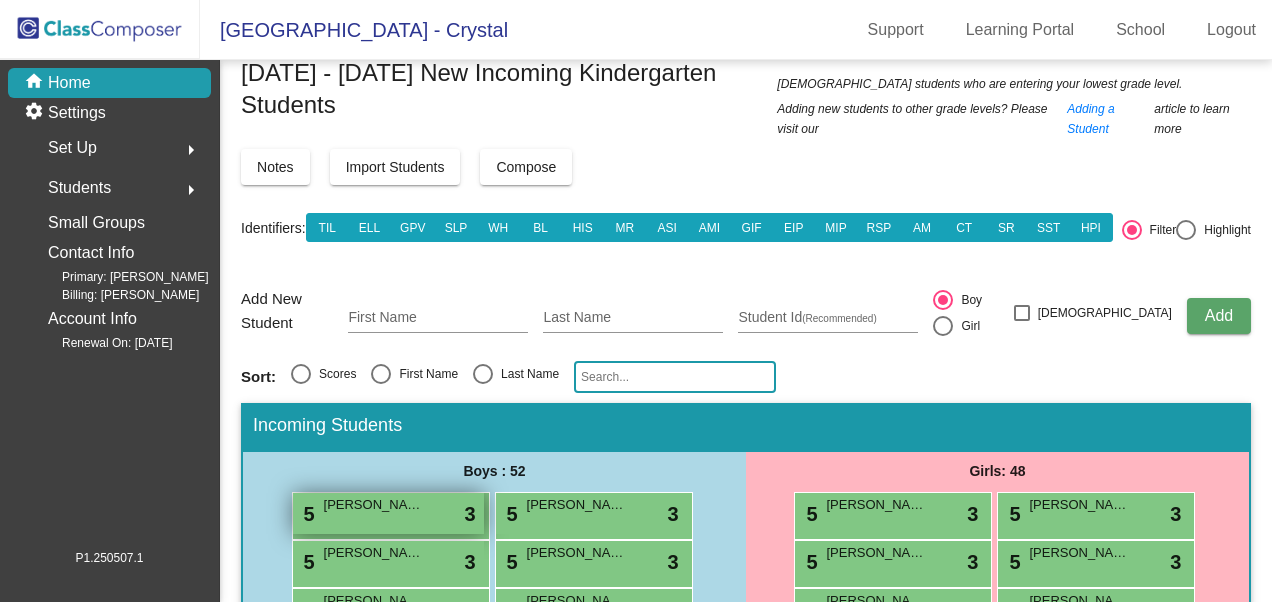 click on "Adil Barik" at bounding box center (374, 505) 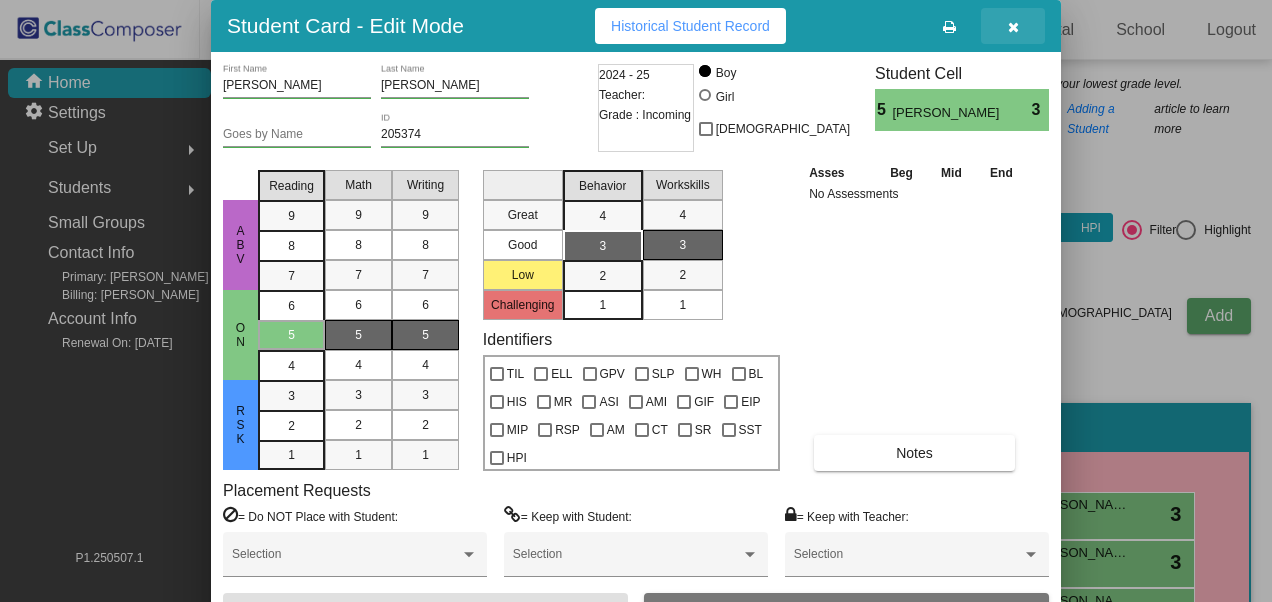click at bounding box center (1013, 27) 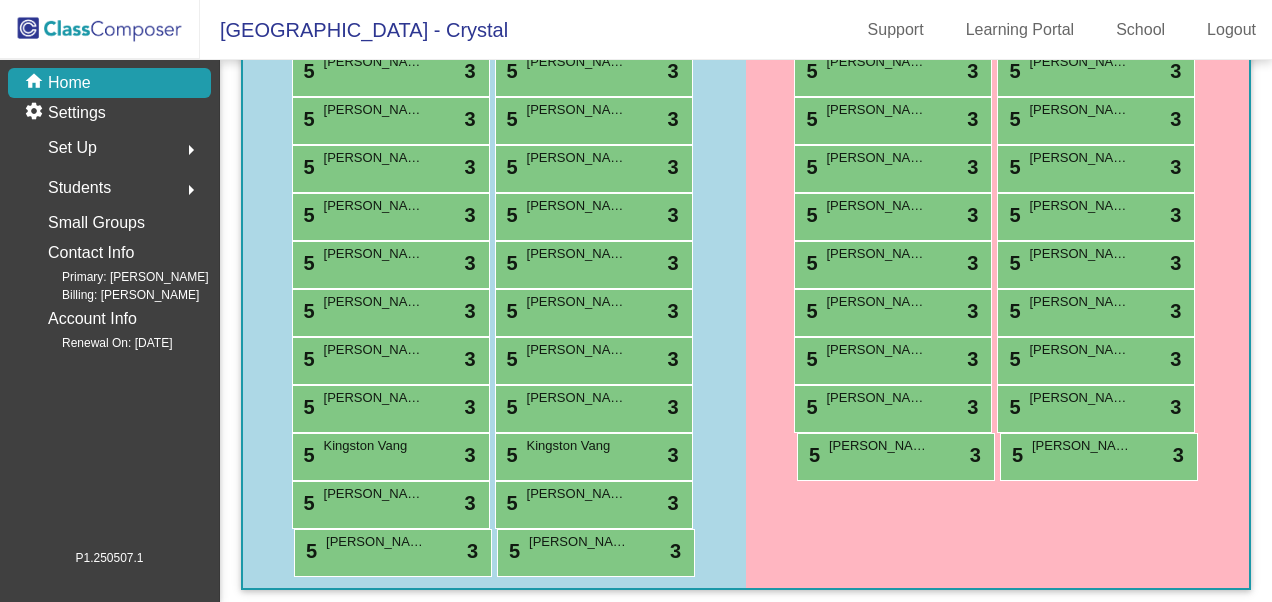 scroll, scrollTop: 1207, scrollLeft: 0, axis: vertical 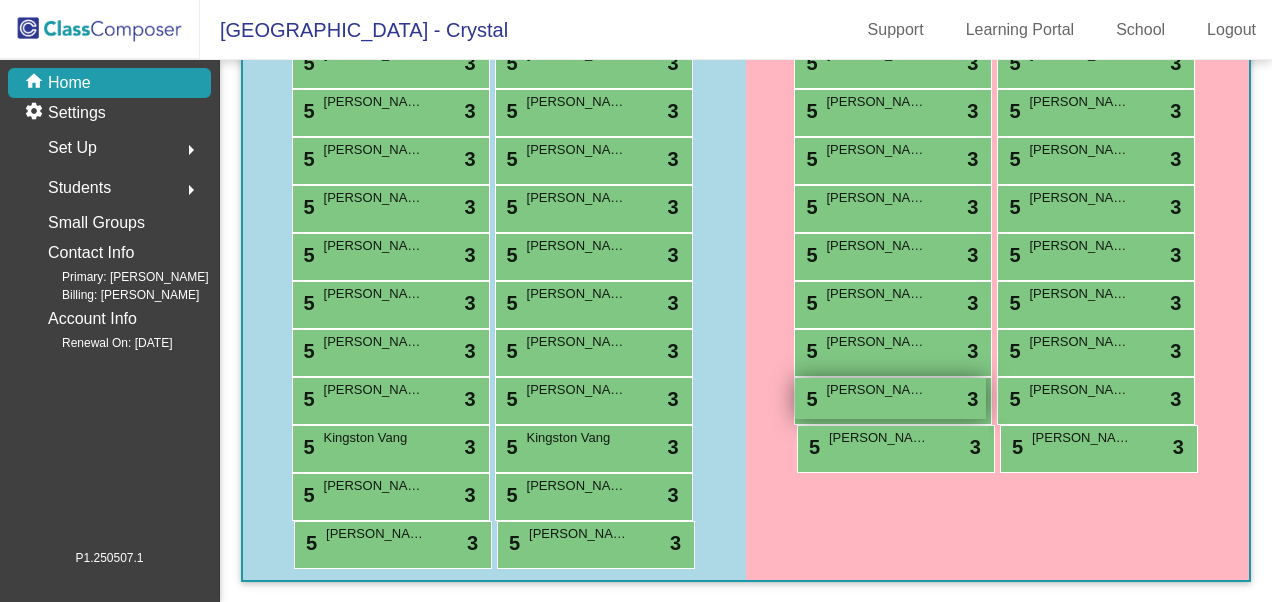 click on "5 Dhriti Dev Vuligonda lock do_not_disturb_alt 3" at bounding box center (890, 398) 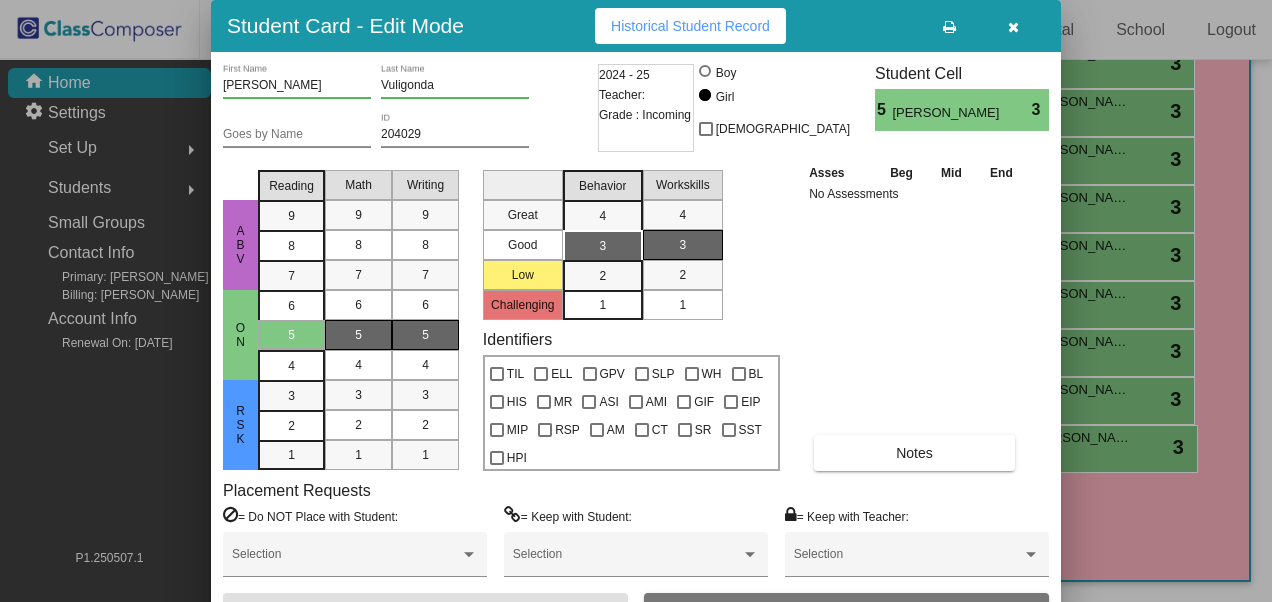 click at bounding box center (1013, 27) 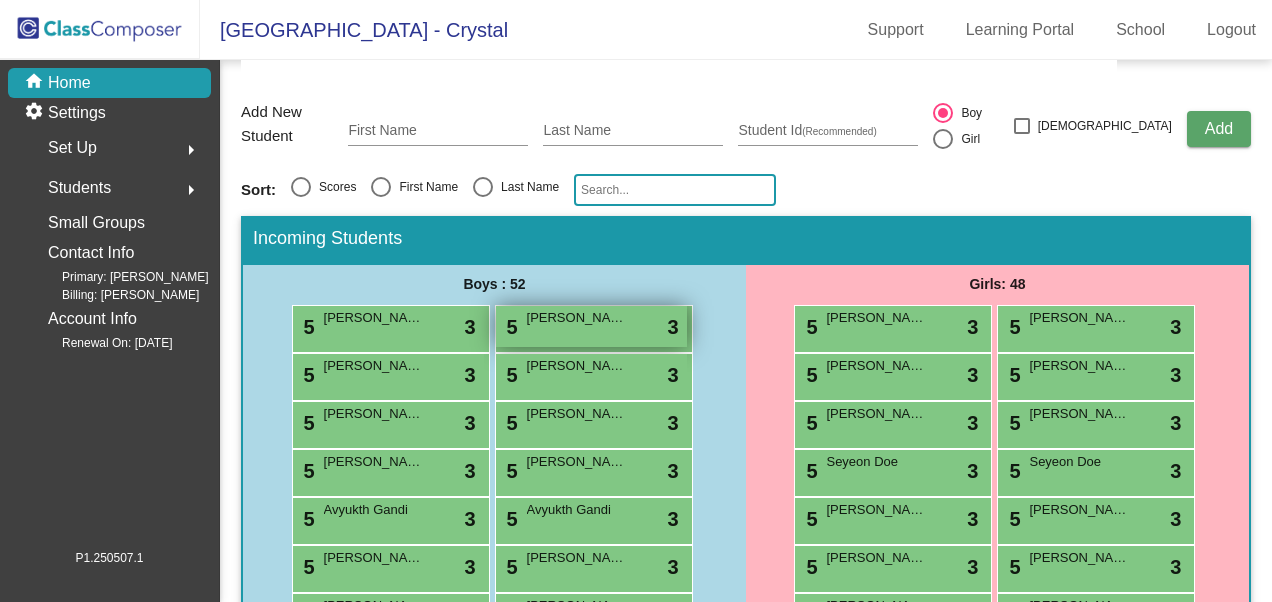 scroll, scrollTop: 234, scrollLeft: 0, axis: vertical 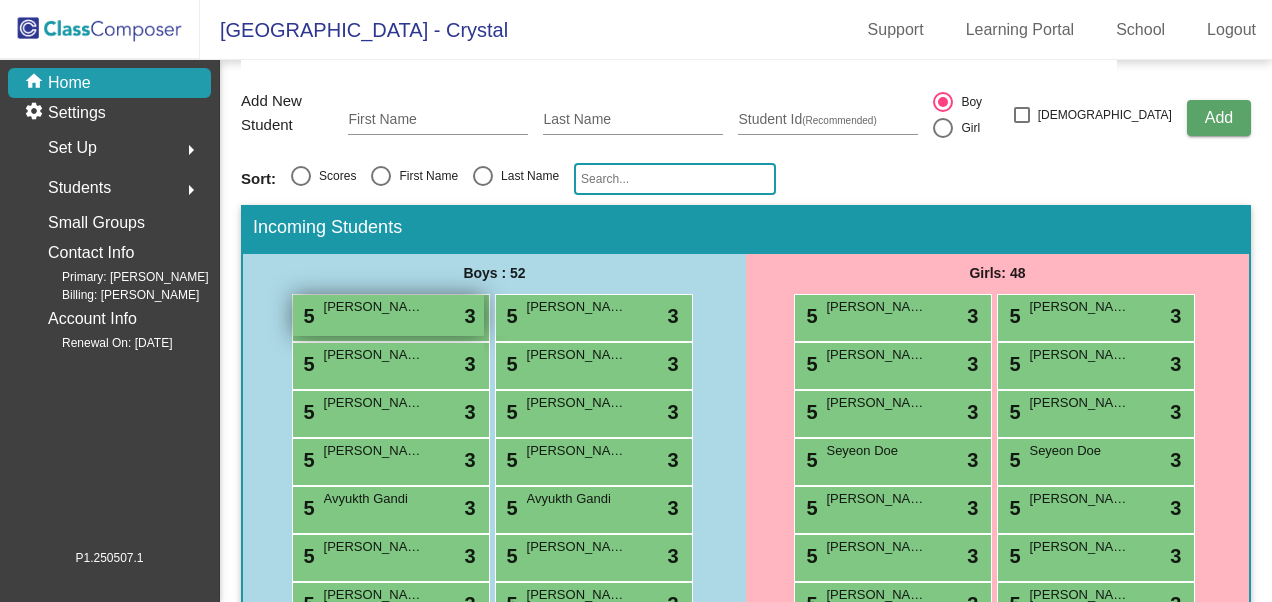 click on "5 Adil Barik lock do_not_disturb_alt 3" at bounding box center (388, 315) 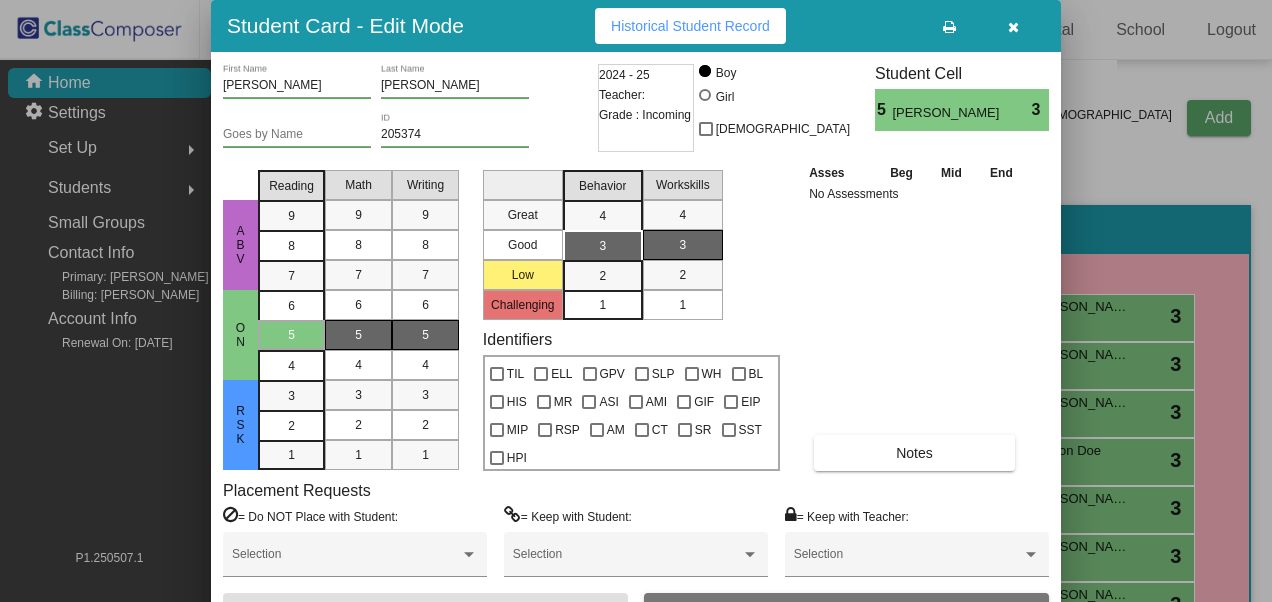 click at bounding box center [1013, 27] 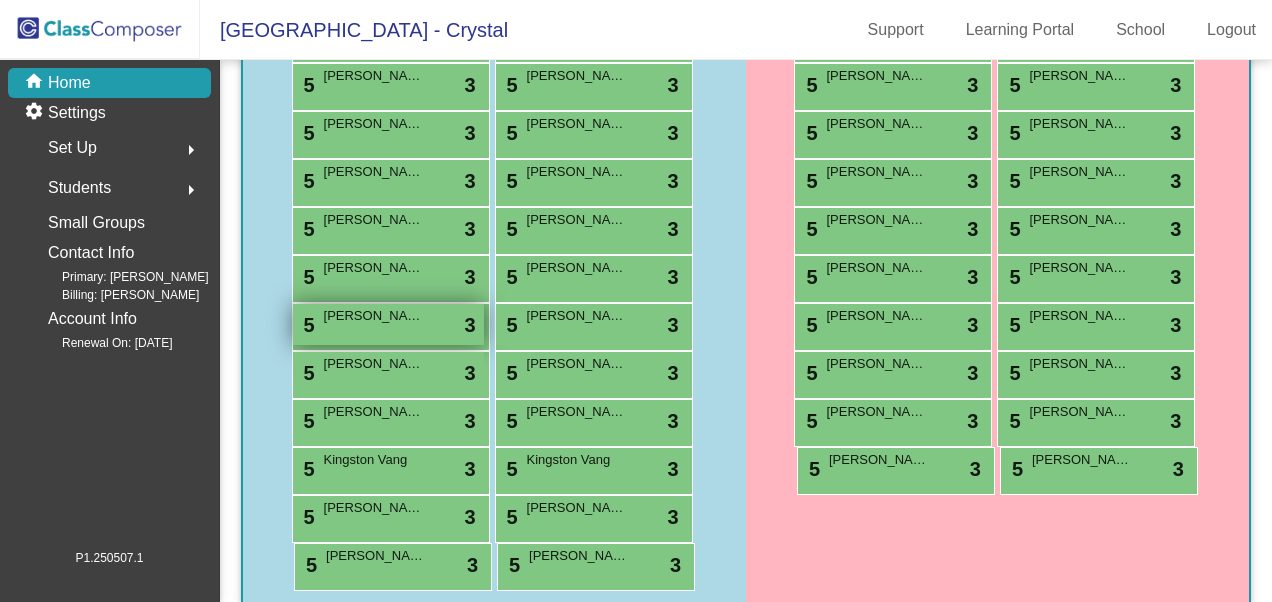 scroll, scrollTop: 1187, scrollLeft: 0, axis: vertical 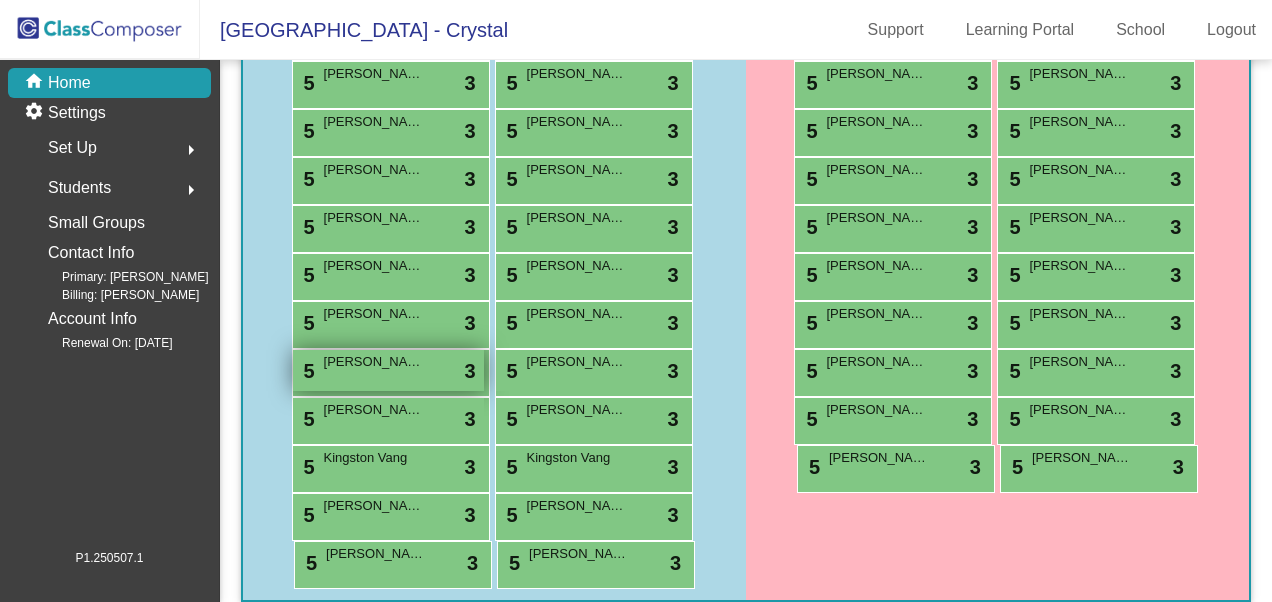 click on "5 Esaias Teklu lock do_not_disturb_alt 3" at bounding box center [388, 370] 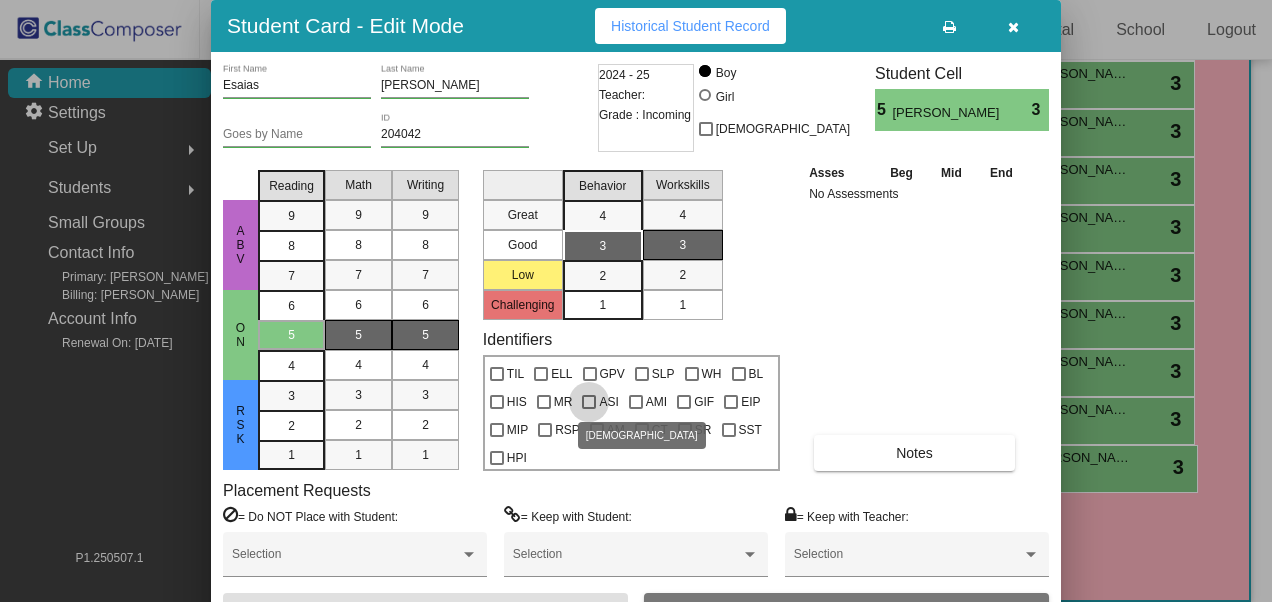 click on "ASI" at bounding box center [600, 402] 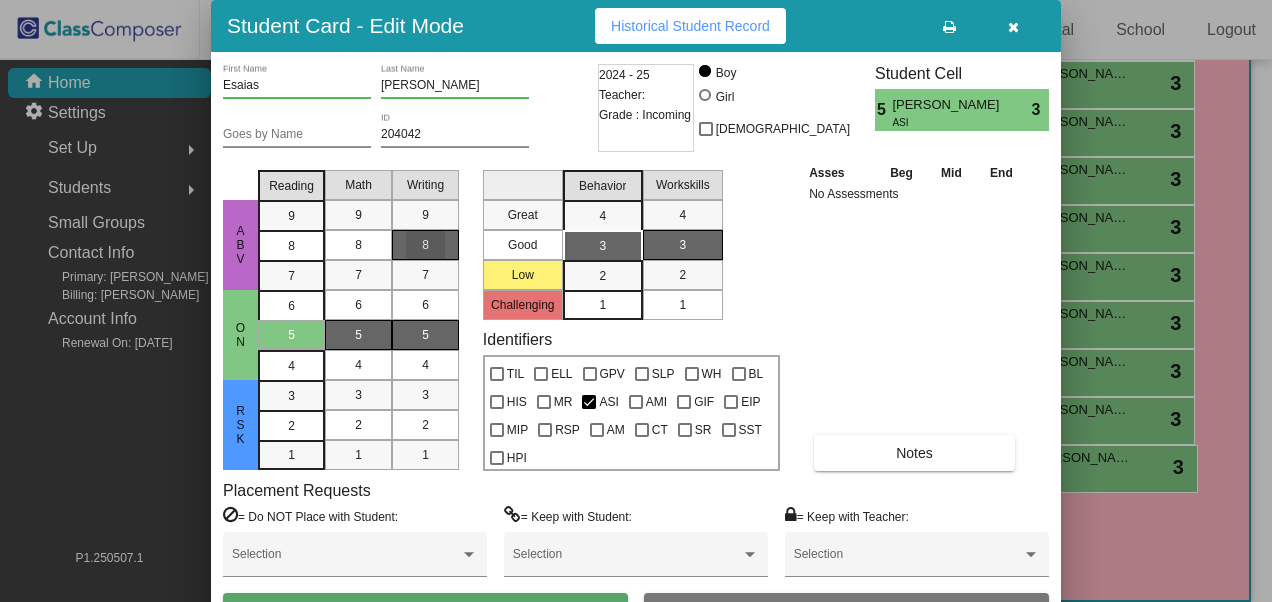 click on "8" at bounding box center [425, 245] 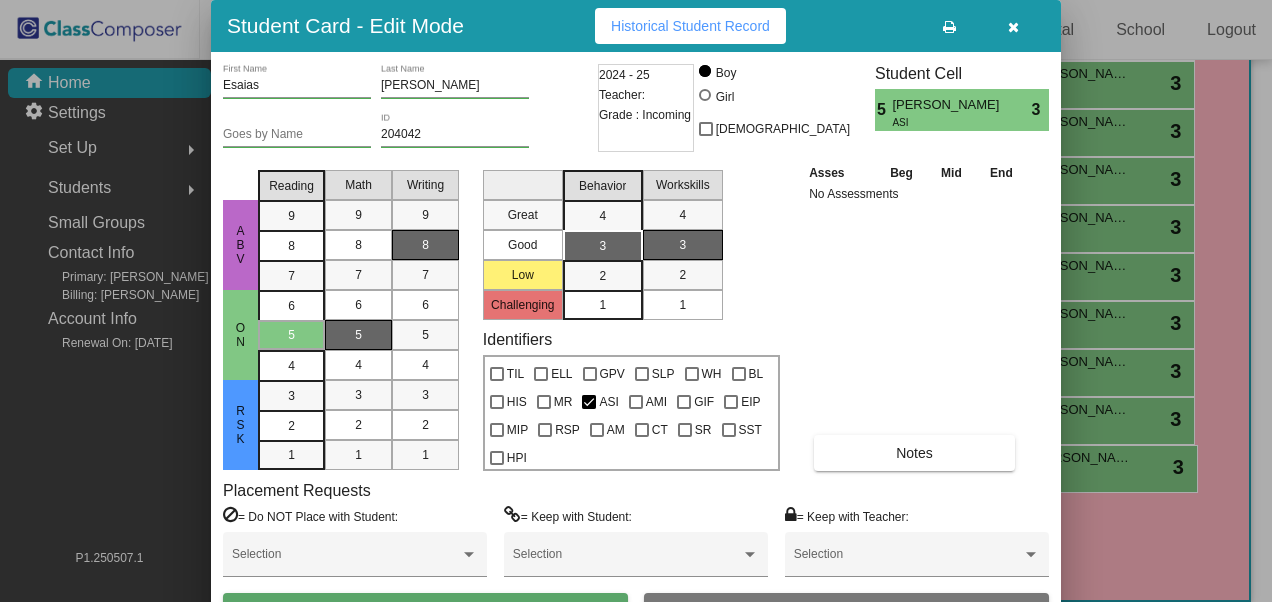 click at bounding box center (1013, 26) 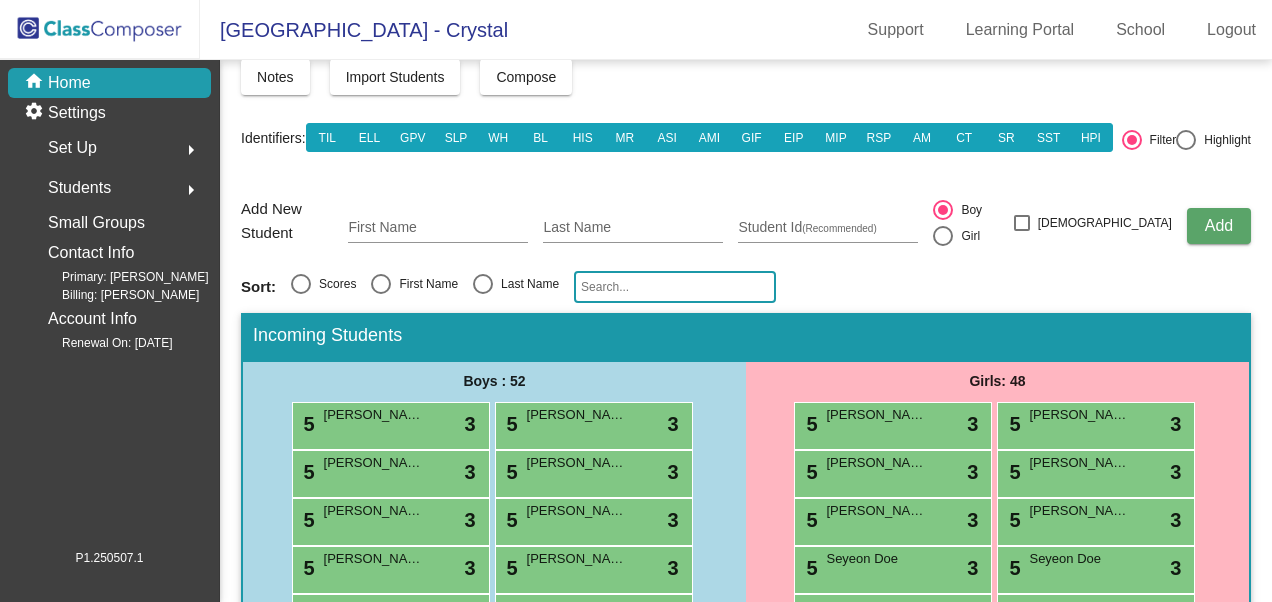 scroll, scrollTop: 127, scrollLeft: 0, axis: vertical 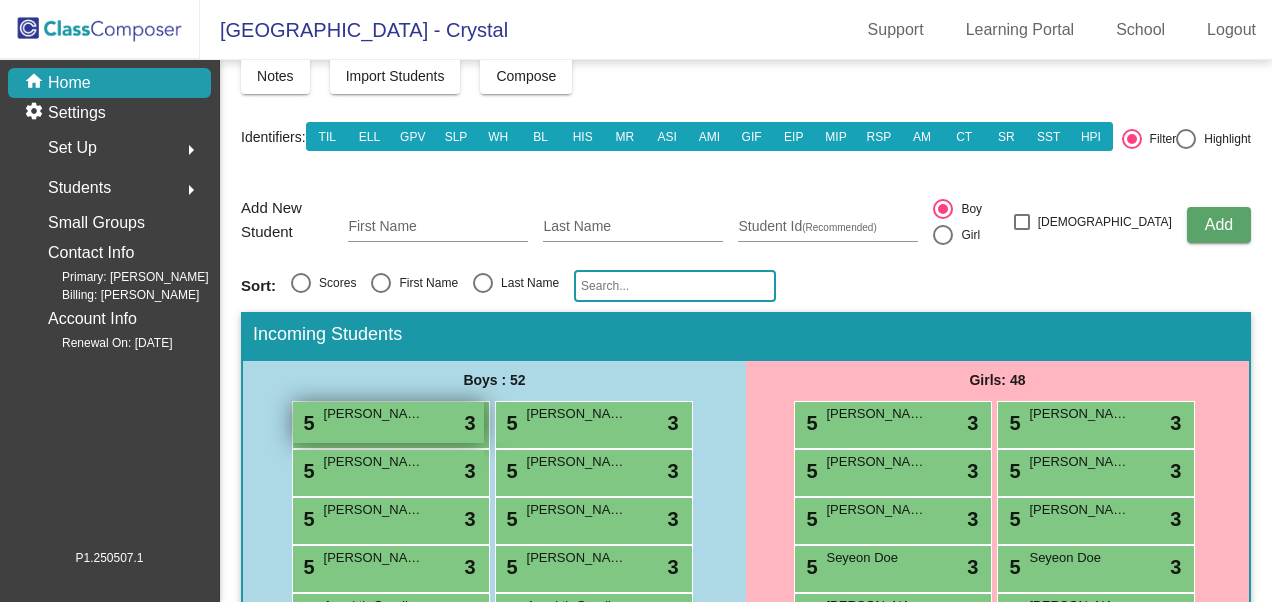 click on "Adil Barik" at bounding box center (374, 414) 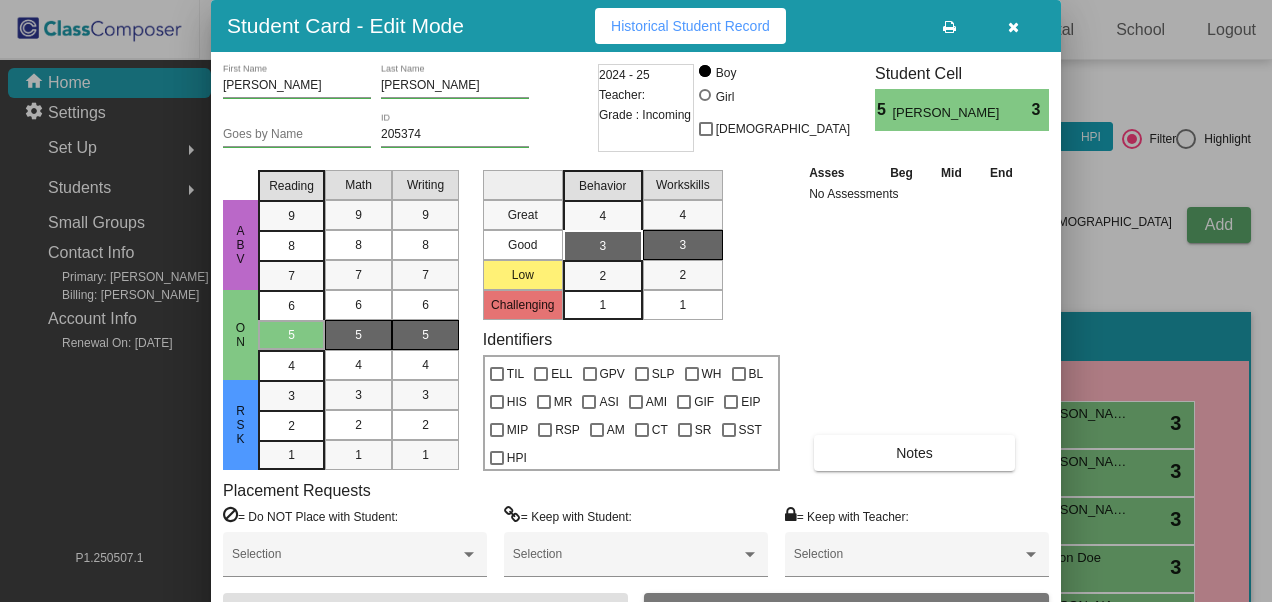 click at bounding box center [1013, 27] 